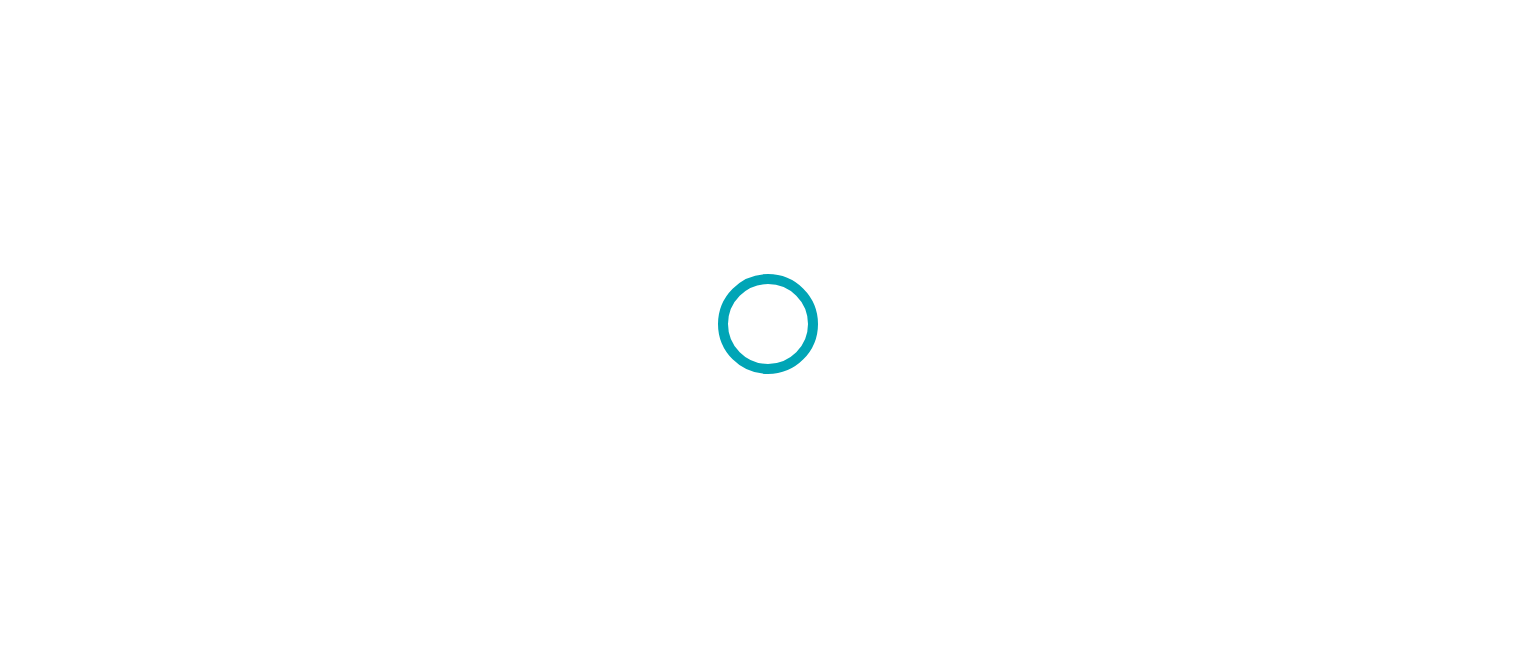 scroll, scrollTop: 0, scrollLeft: 0, axis: both 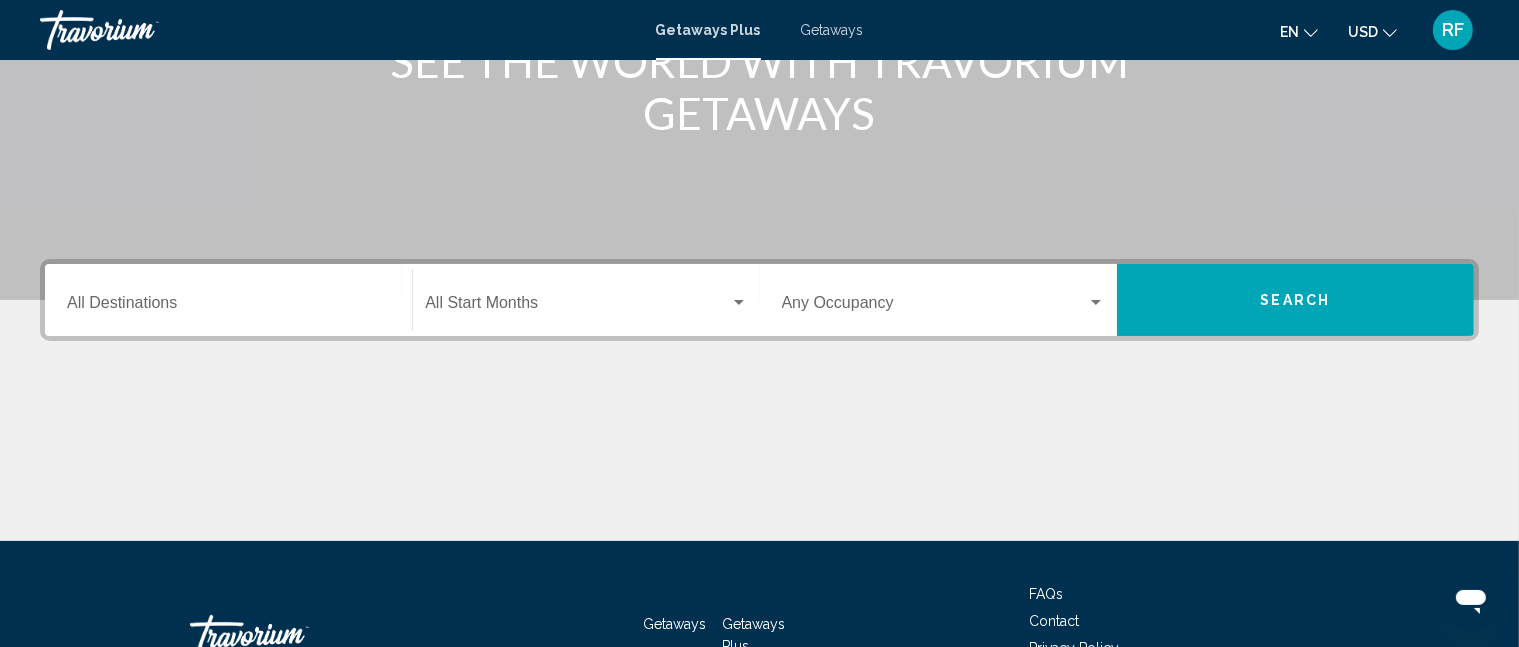 click on "Destination All Destinations" at bounding box center (228, 300) 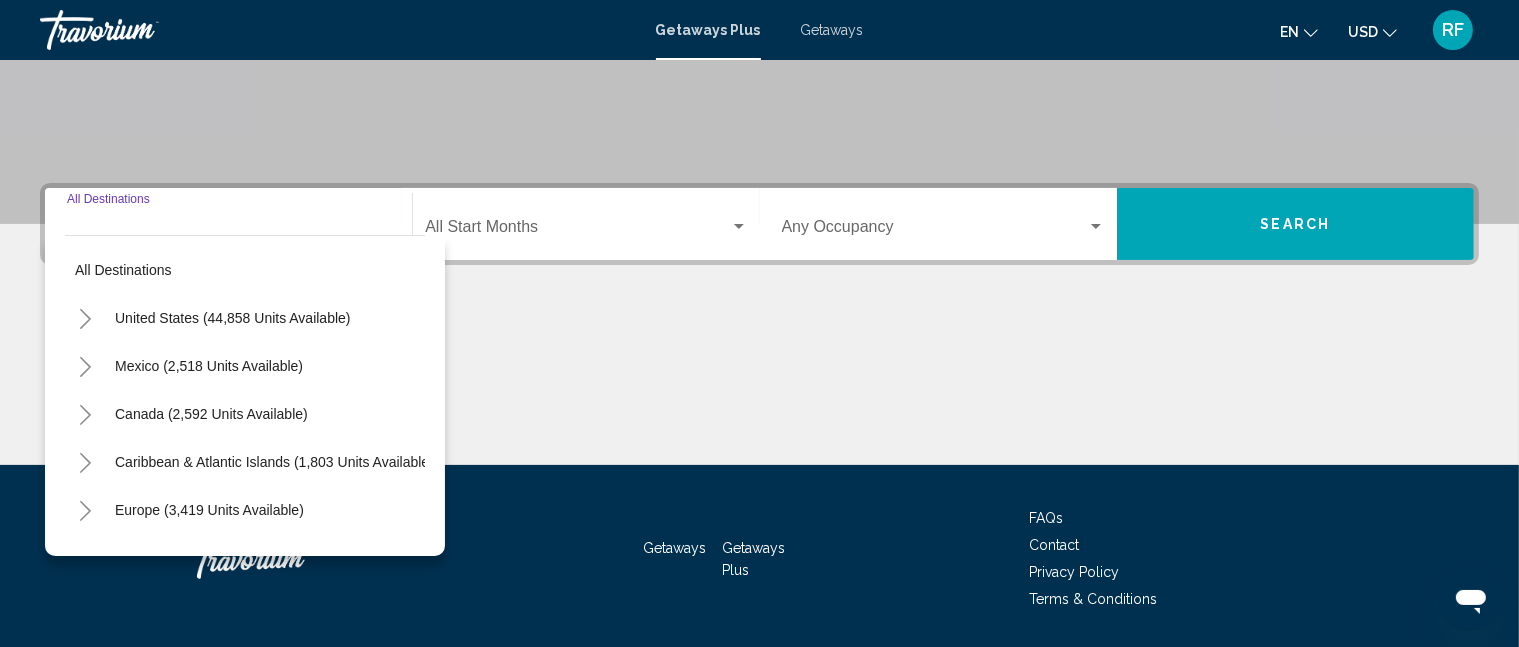 scroll, scrollTop: 438, scrollLeft: 0, axis: vertical 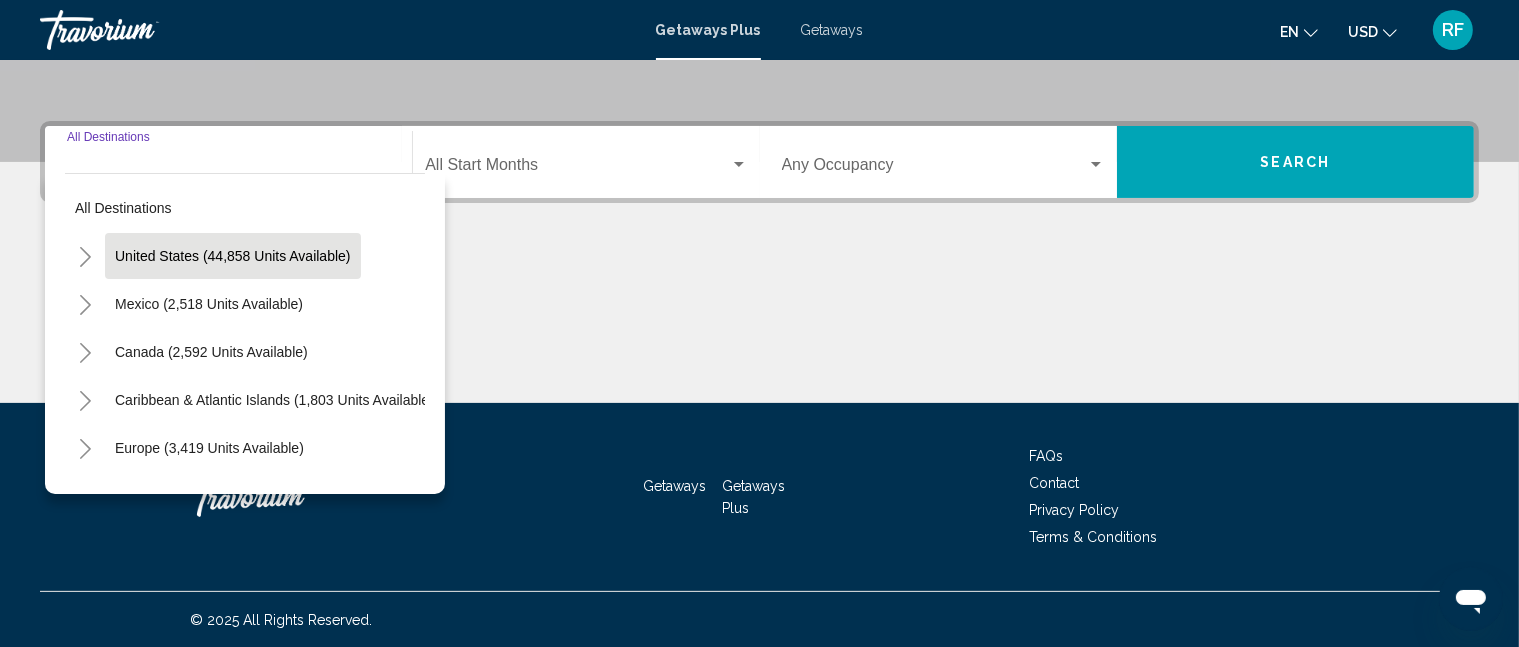 click on "United States (44,858 units available)" at bounding box center (209, 304) 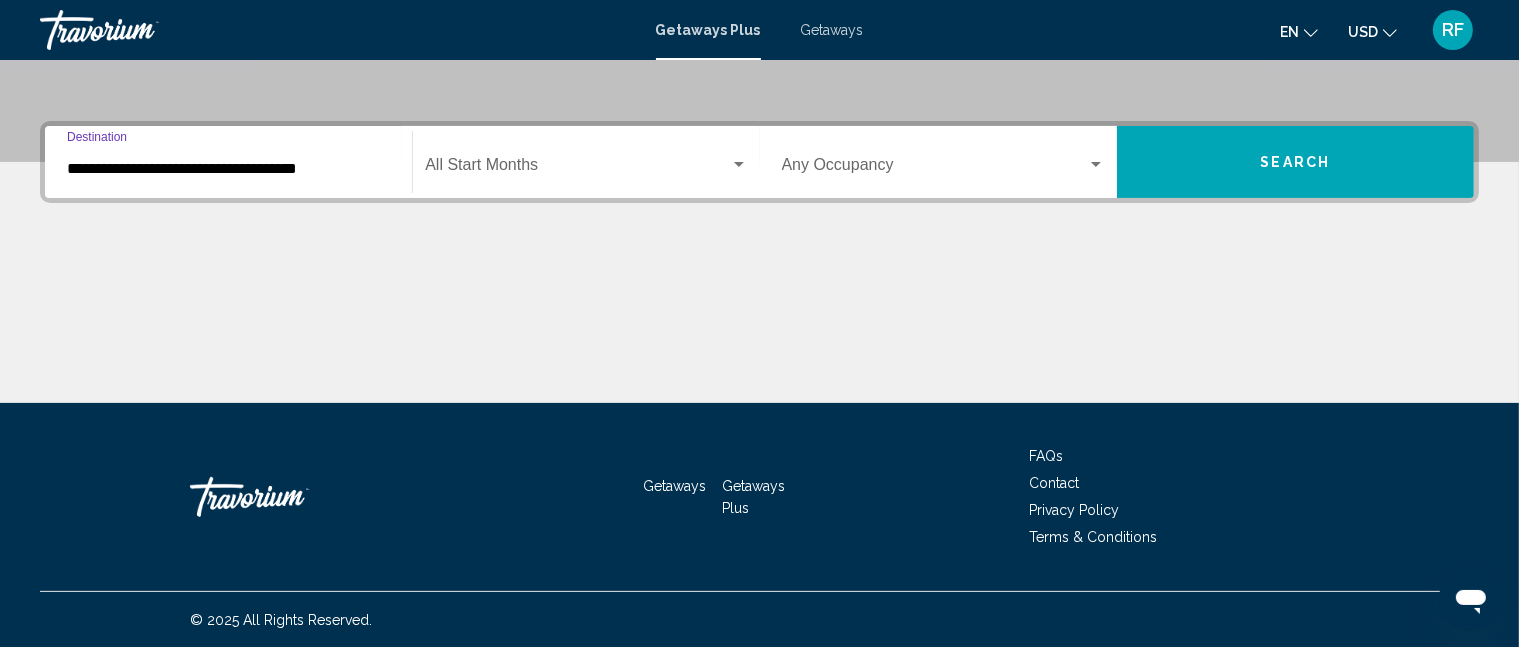 click on "Search" at bounding box center (1295, 162) 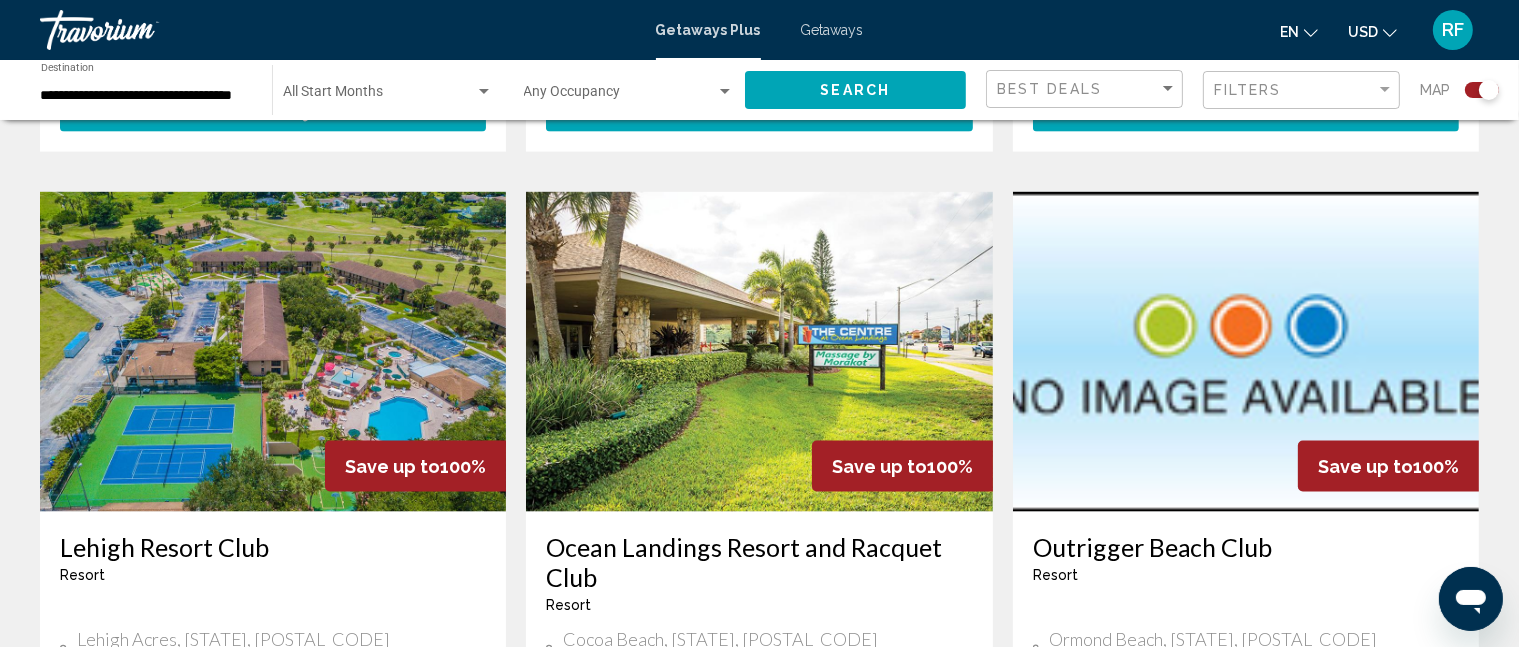 scroll, scrollTop: 3000, scrollLeft: 0, axis: vertical 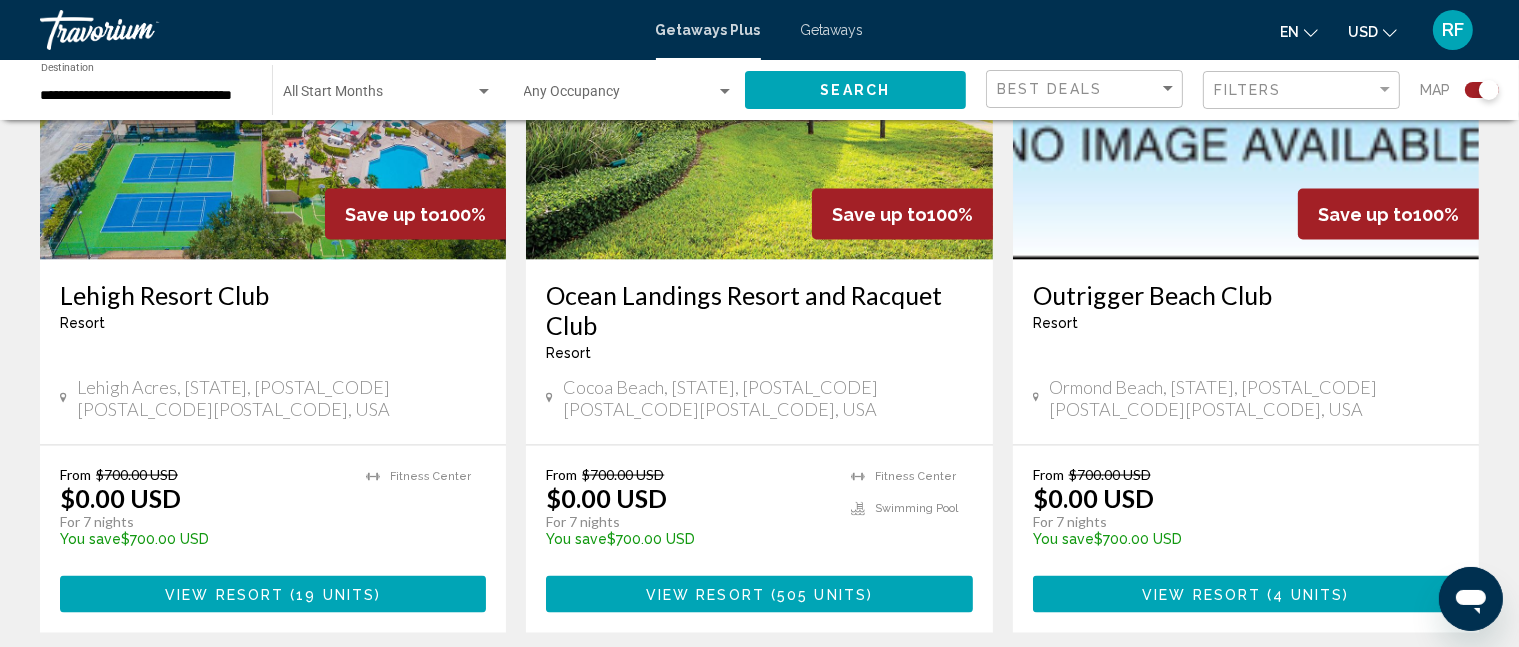 click on "2" at bounding box center (620, 693) 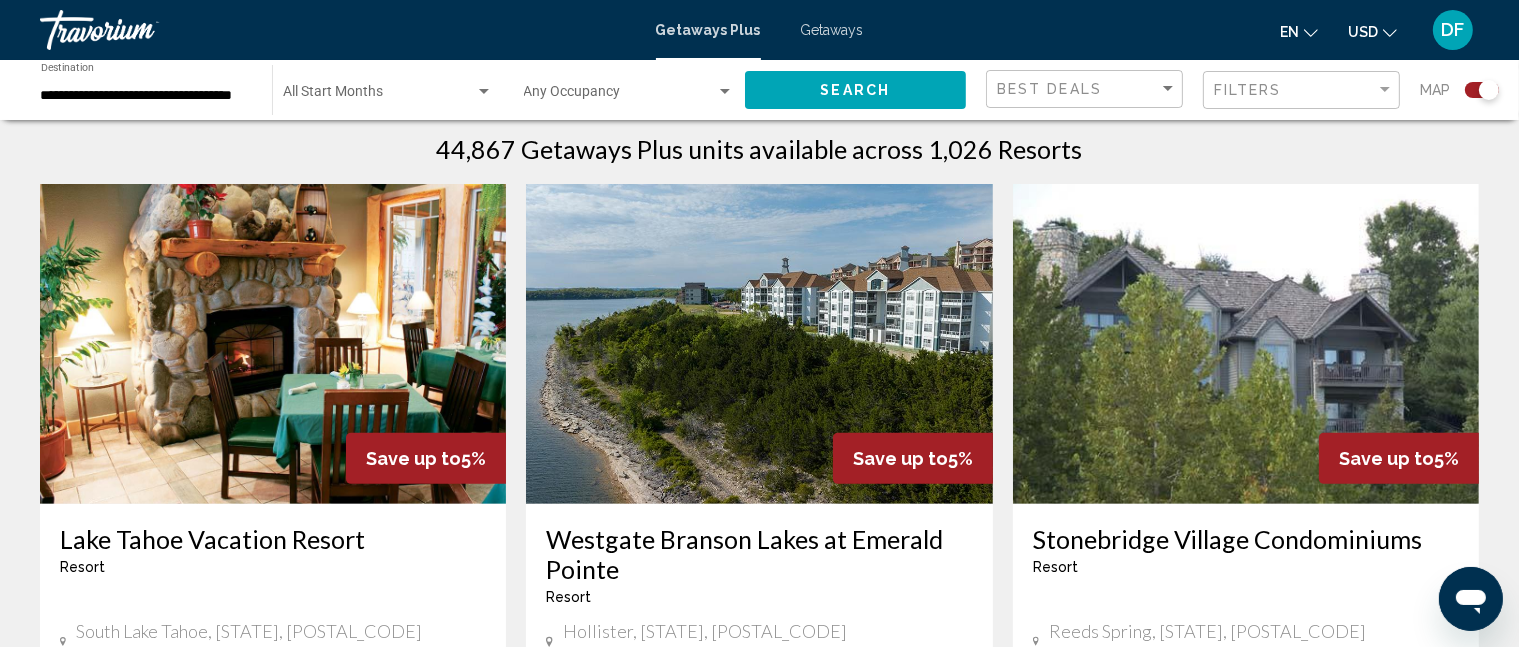scroll, scrollTop: 877, scrollLeft: 0, axis: vertical 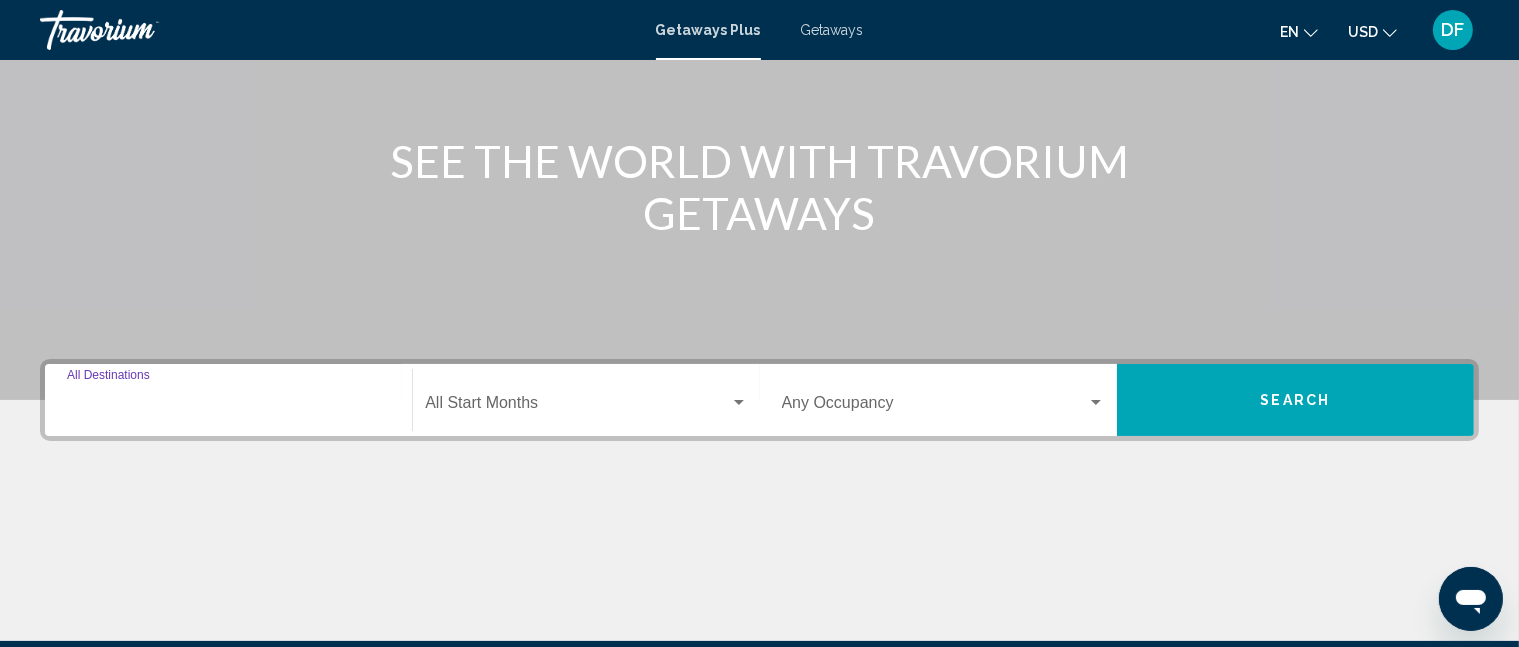 click on "Destination All Destinations" at bounding box center [228, 407] 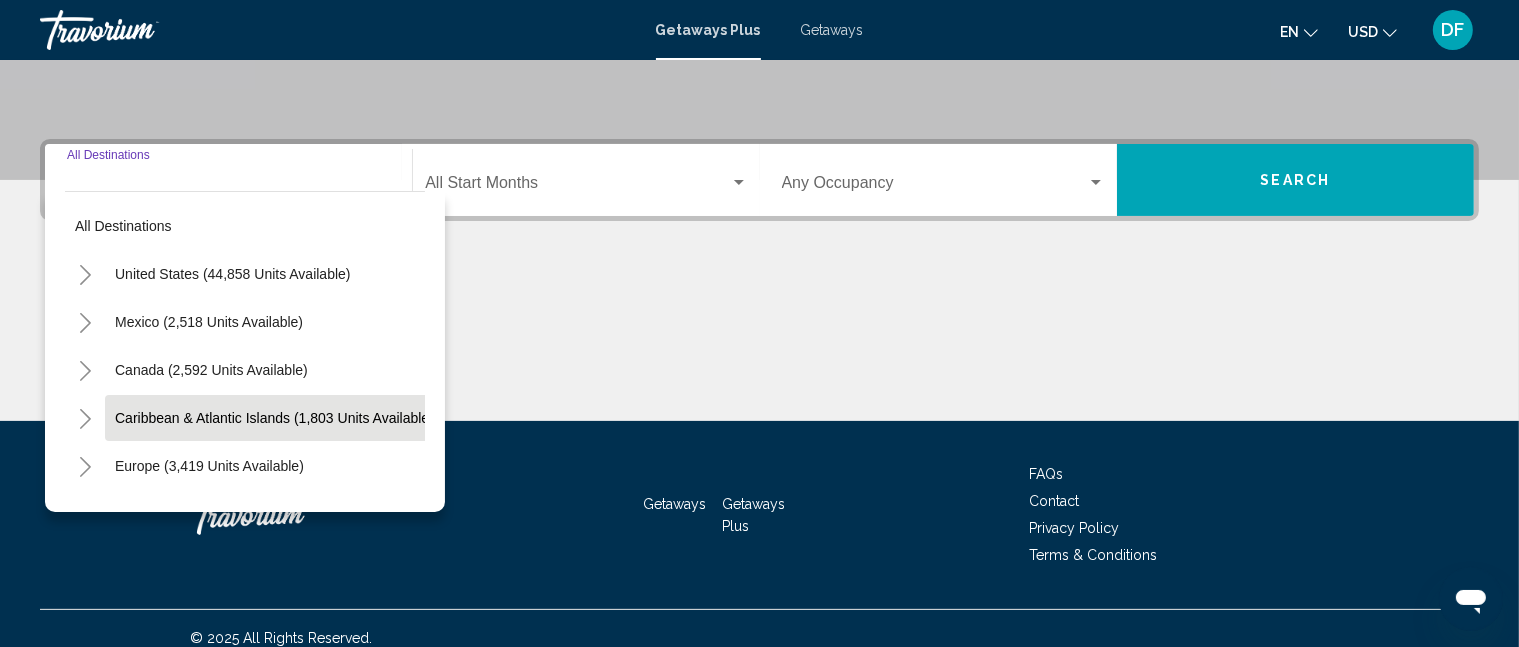scroll, scrollTop: 438, scrollLeft: 0, axis: vertical 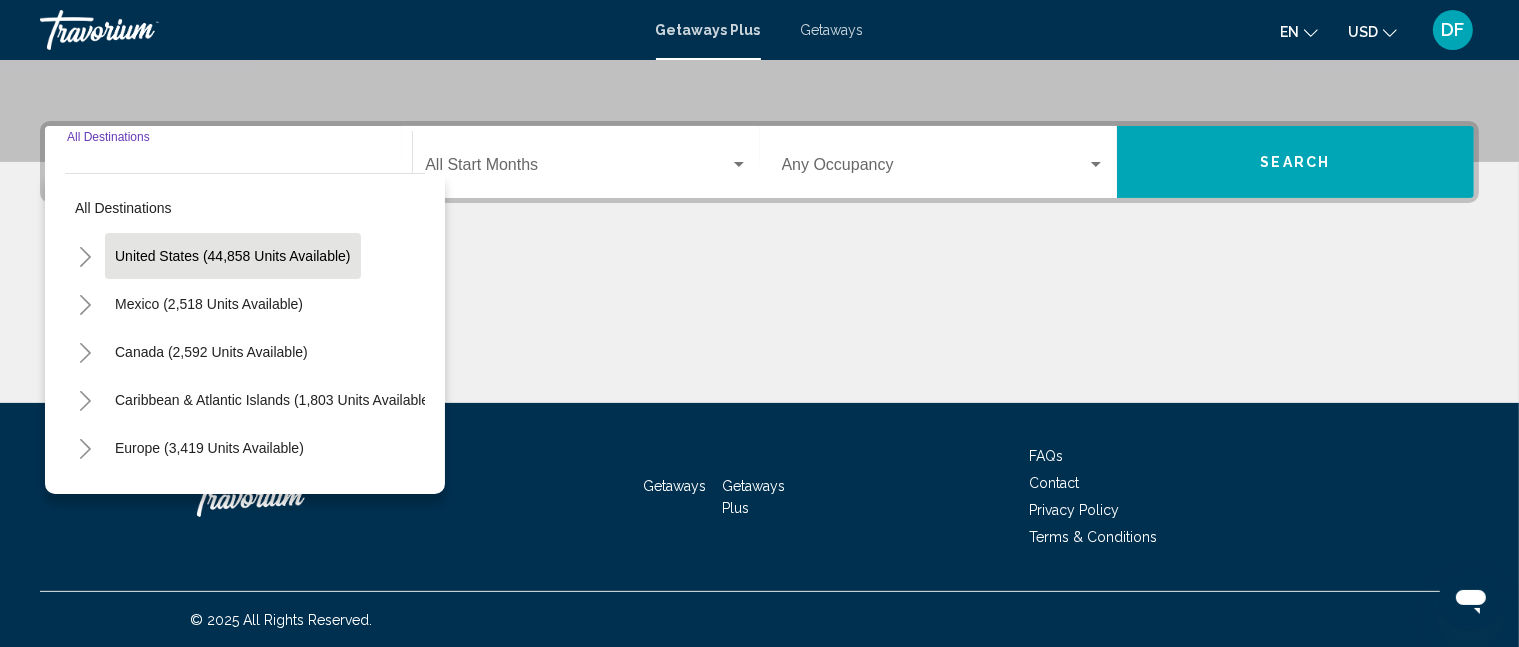 click on "United States (44,858 units available)" at bounding box center [209, 304] 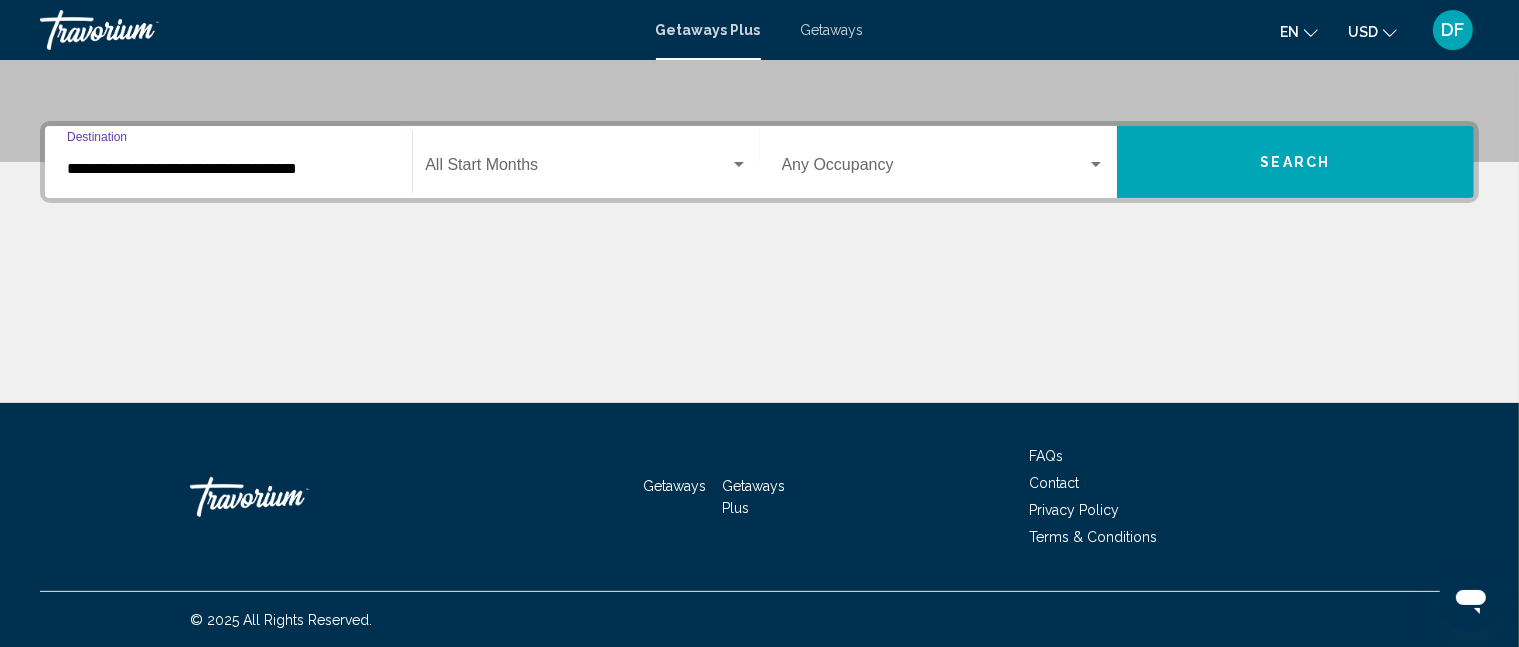 click on "Search" at bounding box center (1295, 162) 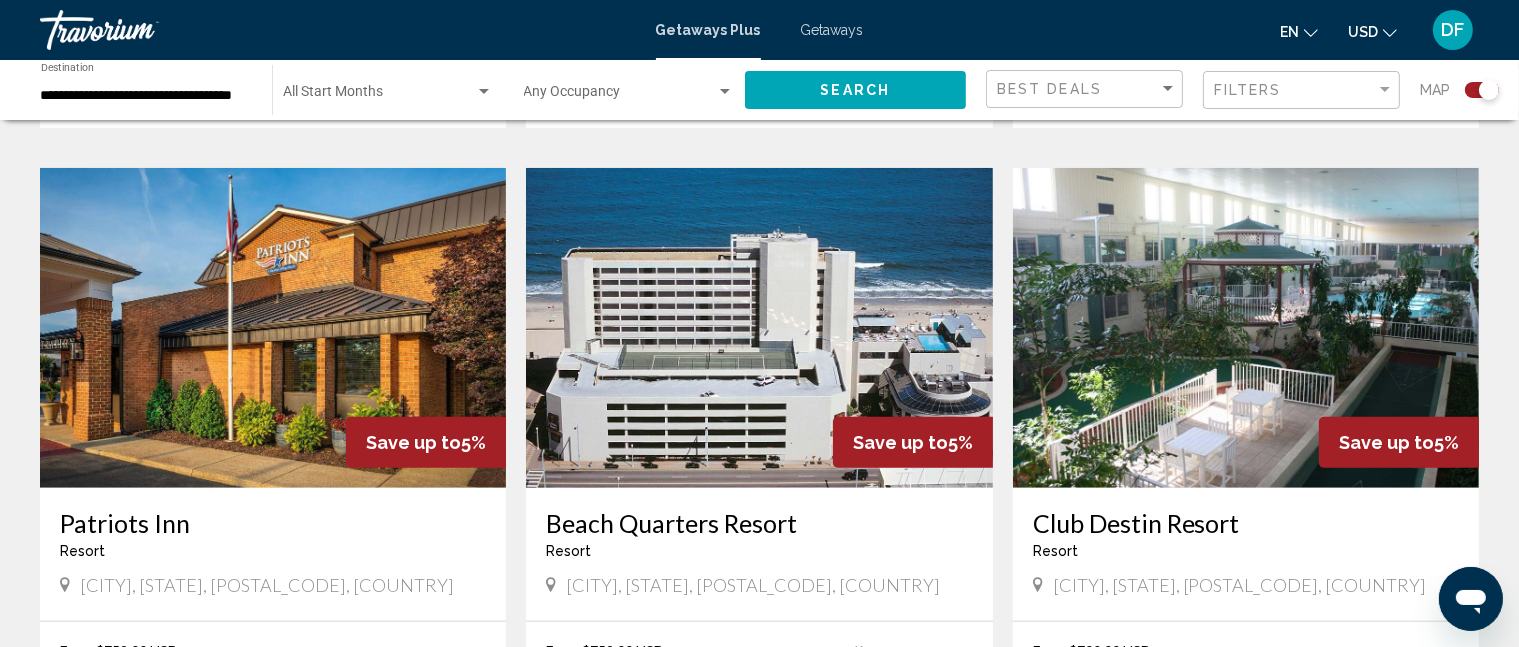 scroll, scrollTop: 1289, scrollLeft: 0, axis: vertical 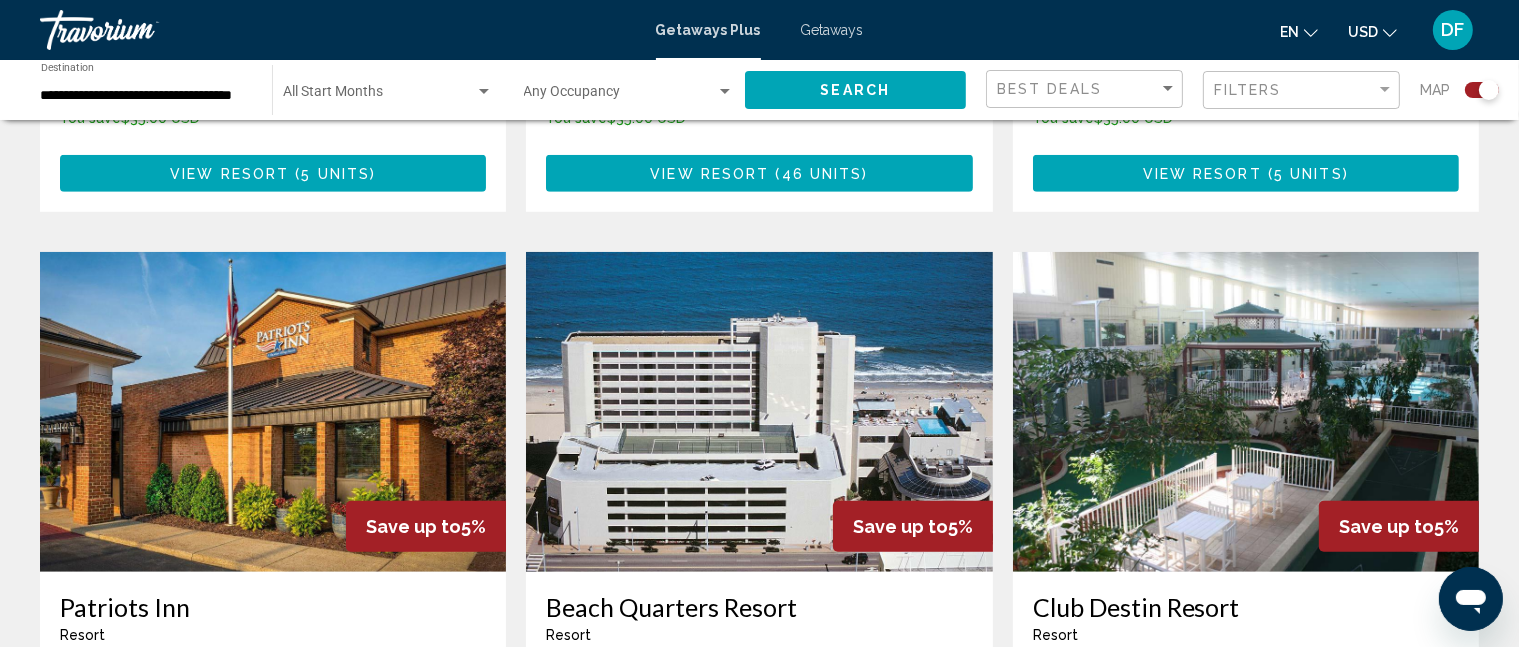 click on "DF" at bounding box center (1453, 30) 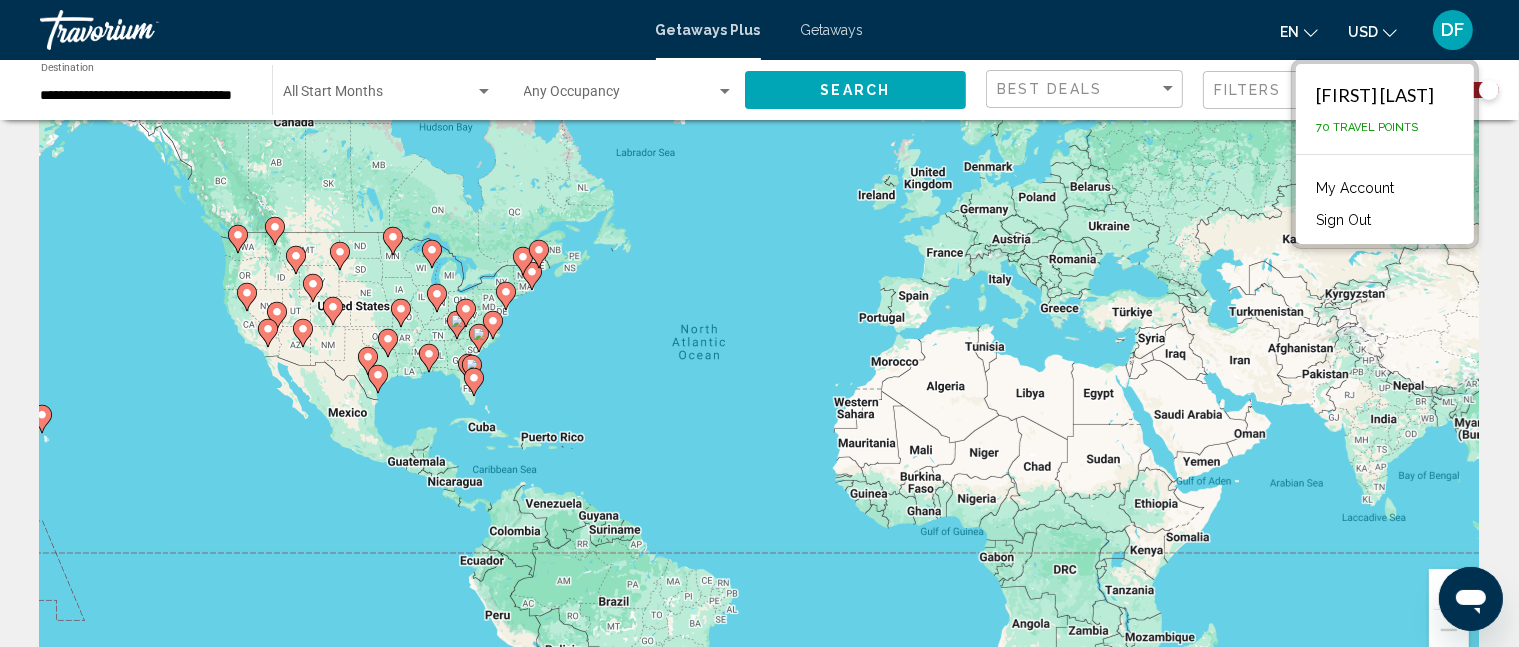 scroll, scrollTop: 0, scrollLeft: 0, axis: both 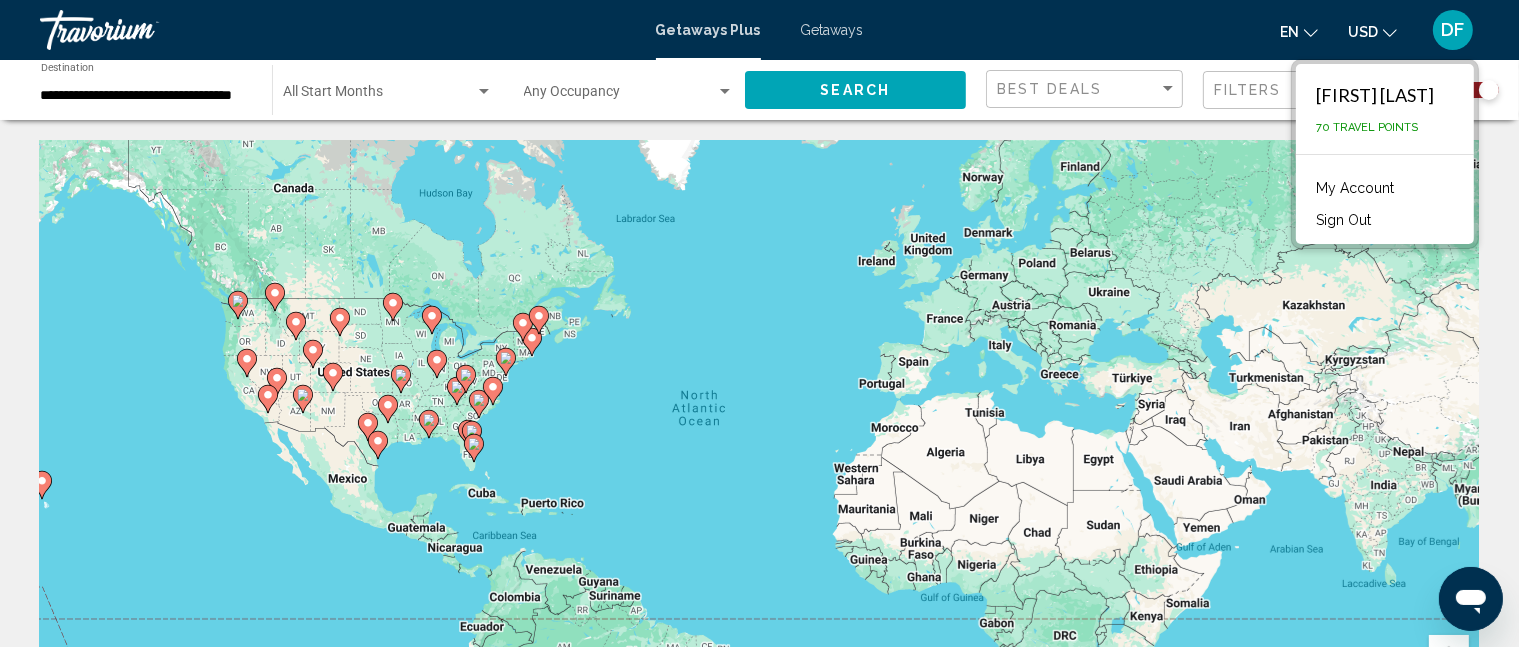 click on "Getaways Plus  Getaways en
English Español Français Italiano Português русский USD
USD ($) MXN (Mex$) CAD (Can$) GBP (£) EUR (€) AUD (A$) NZD (NZ$) CNY (CN¥) DF  [FIRST] [LAST]  70  Travel Points  My Account Sign Out Login" at bounding box center (759, 30) 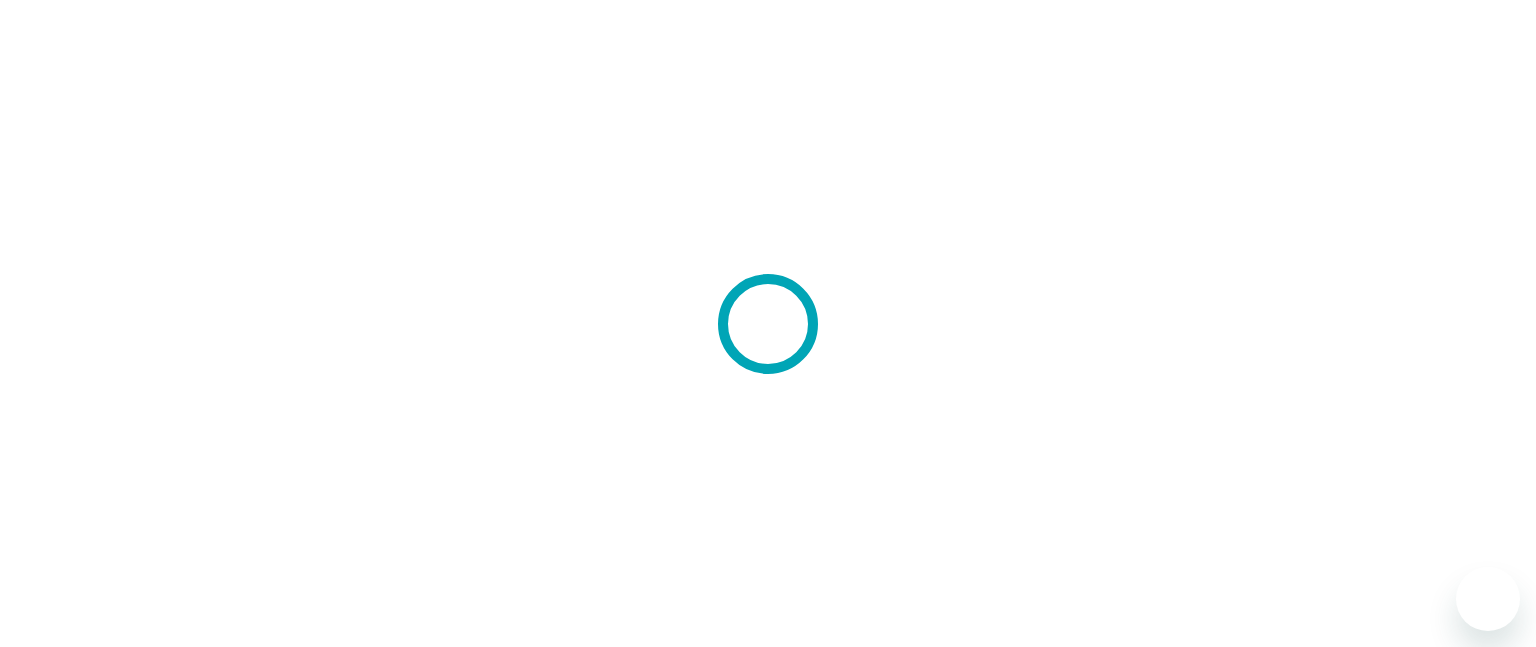 scroll, scrollTop: 0, scrollLeft: 0, axis: both 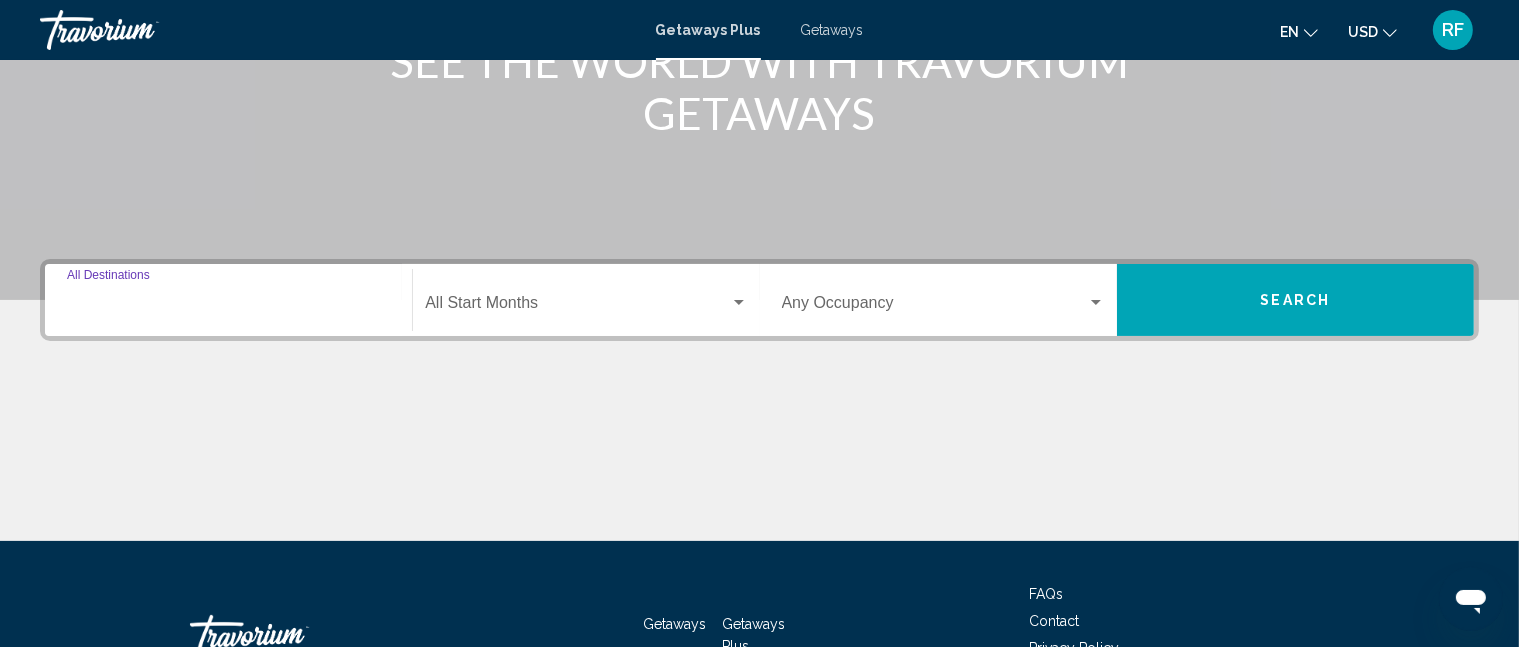 click on "Destination All Destinations" at bounding box center (228, 307) 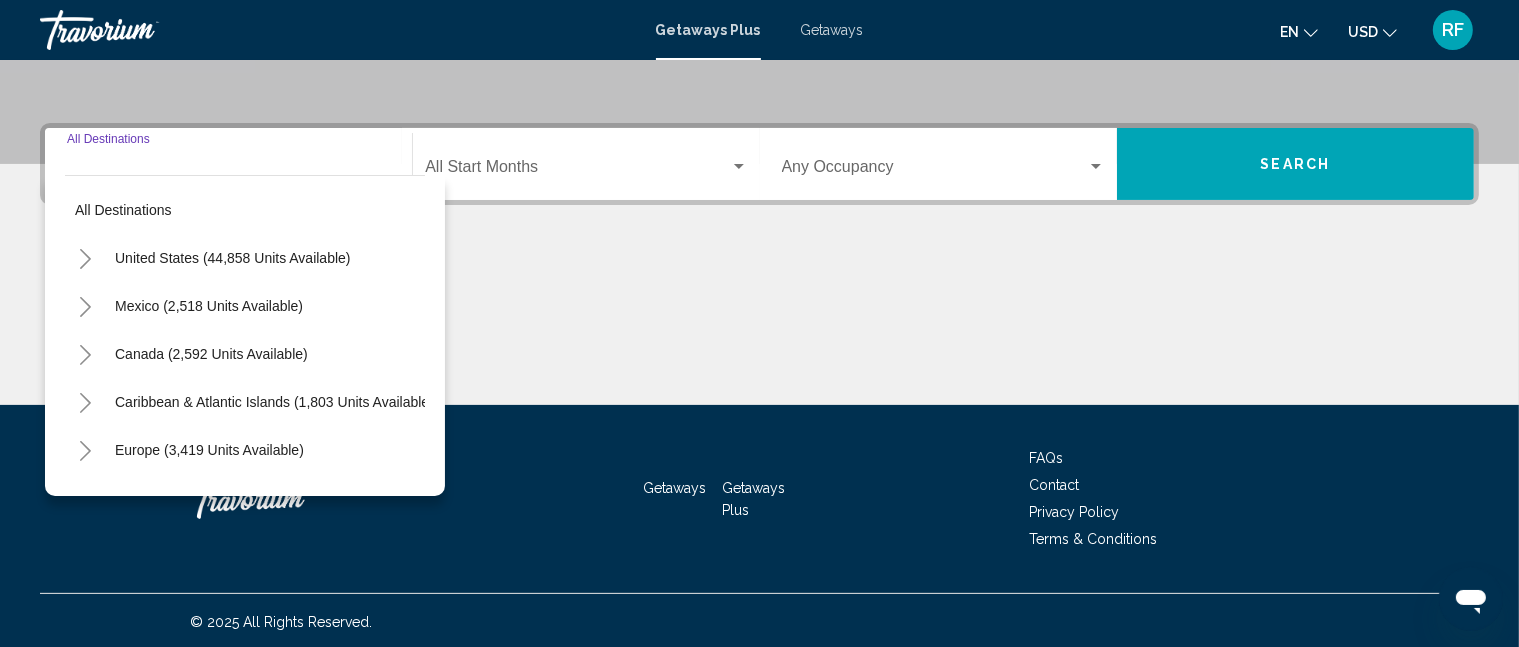 scroll, scrollTop: 438, scrollLeft: 0, axis: vertical 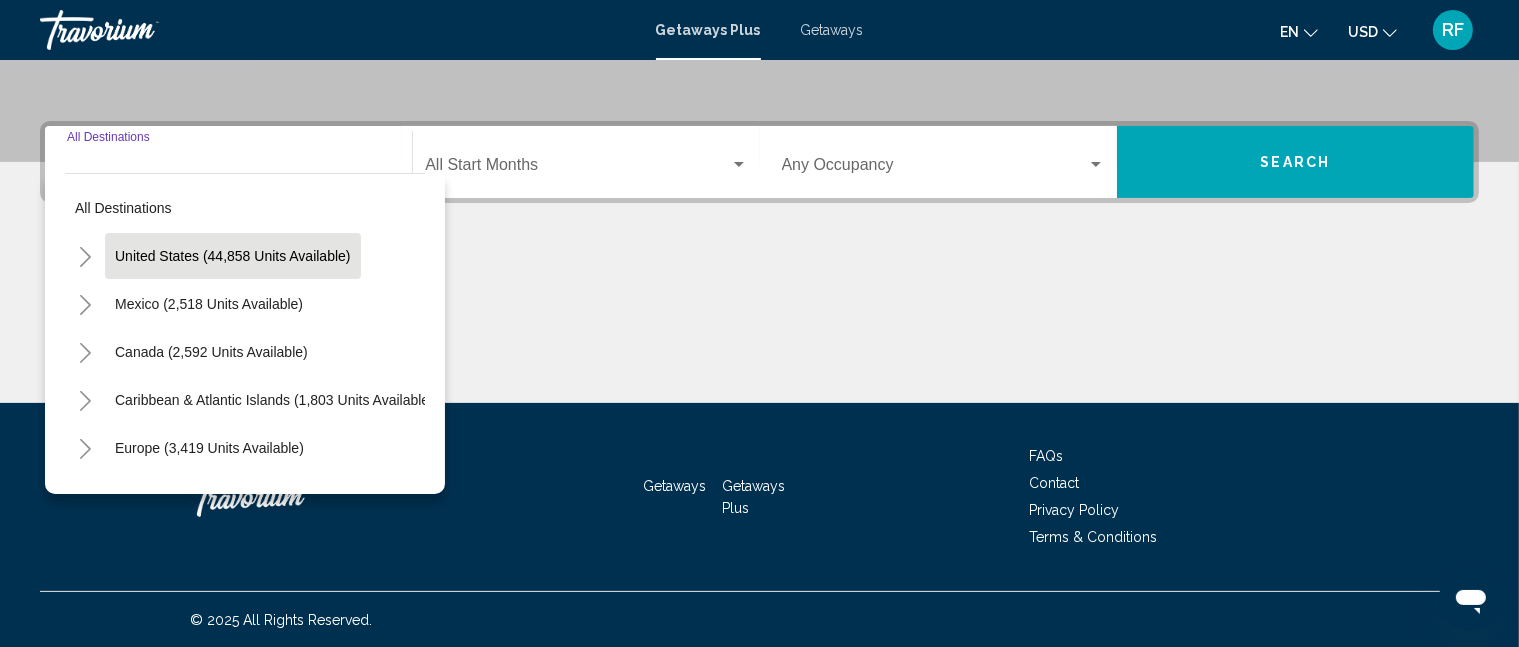 click on "United States (44,858 units available)" at bounding box center [209, 304] 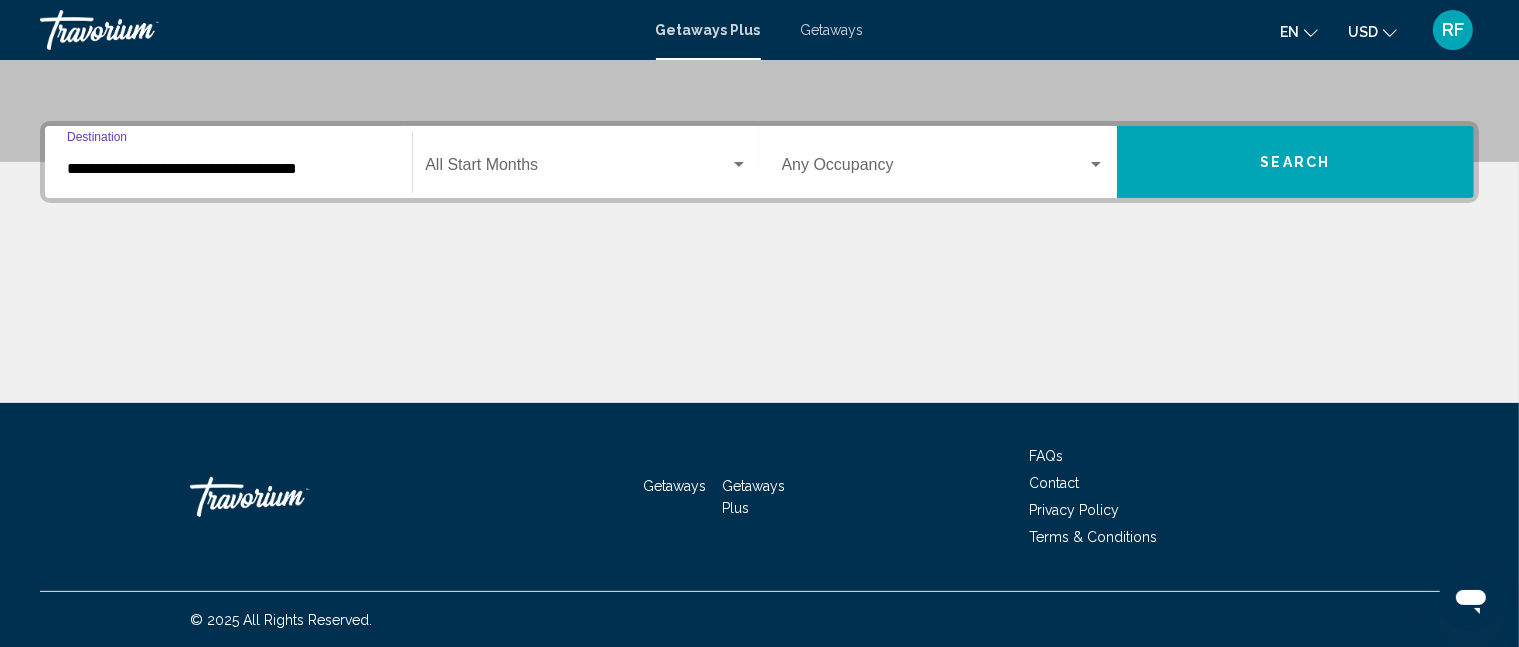 click at bounding box center [577, 169] 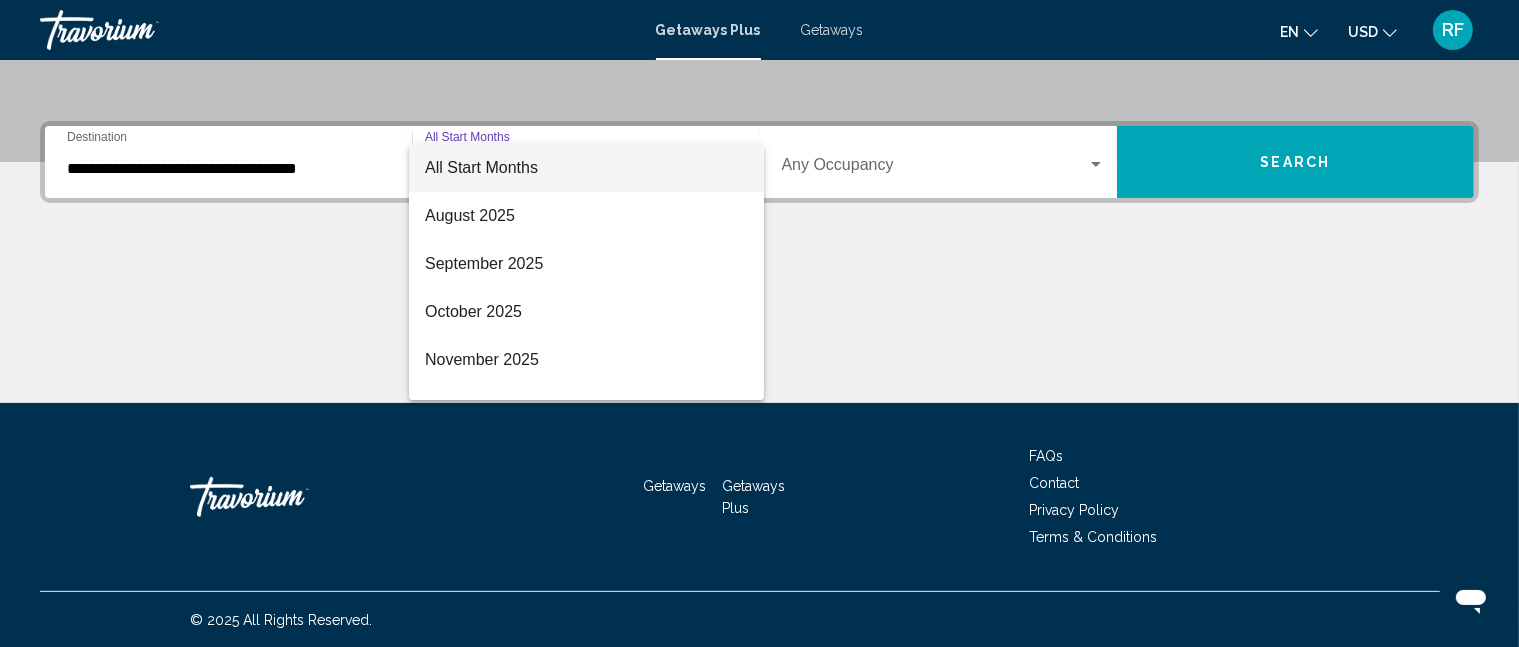 click at bounding box center [759, 323] 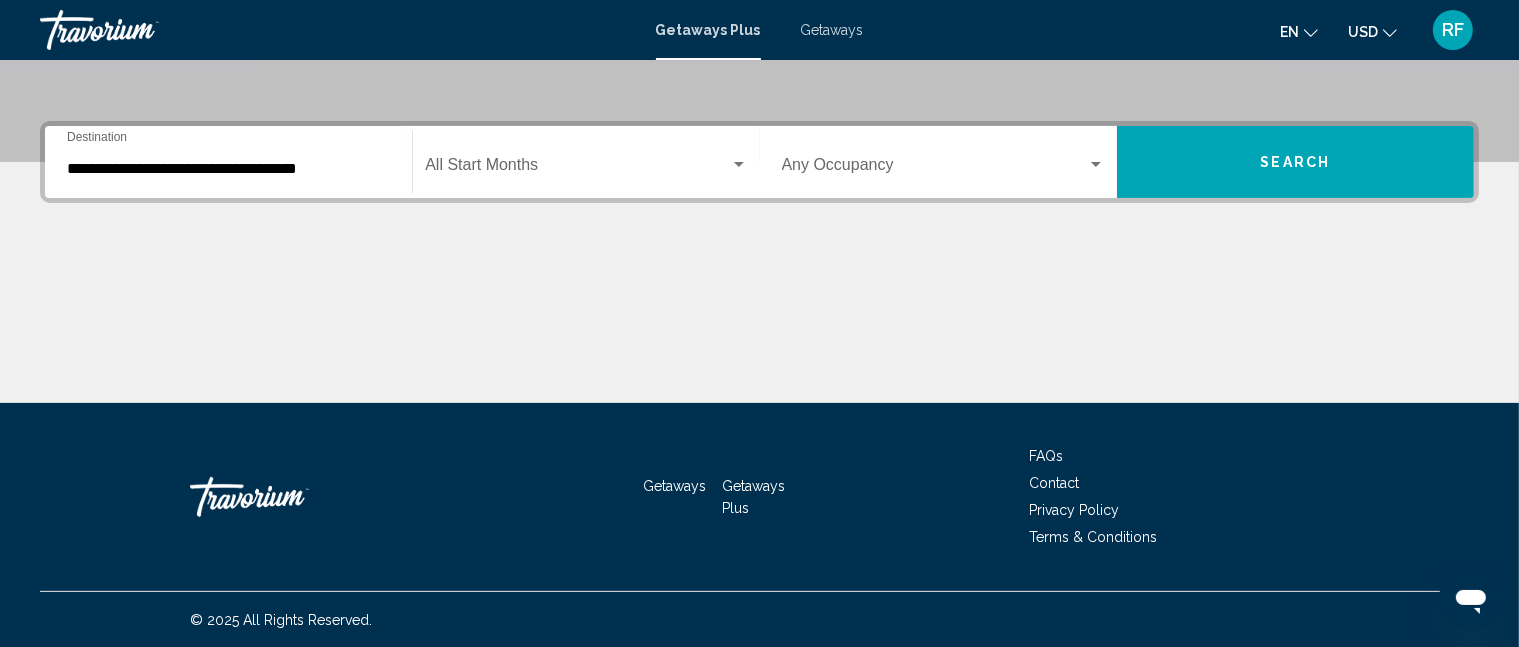 click on "Occupancy Any Occupancy" at bounding box center [943, 162] 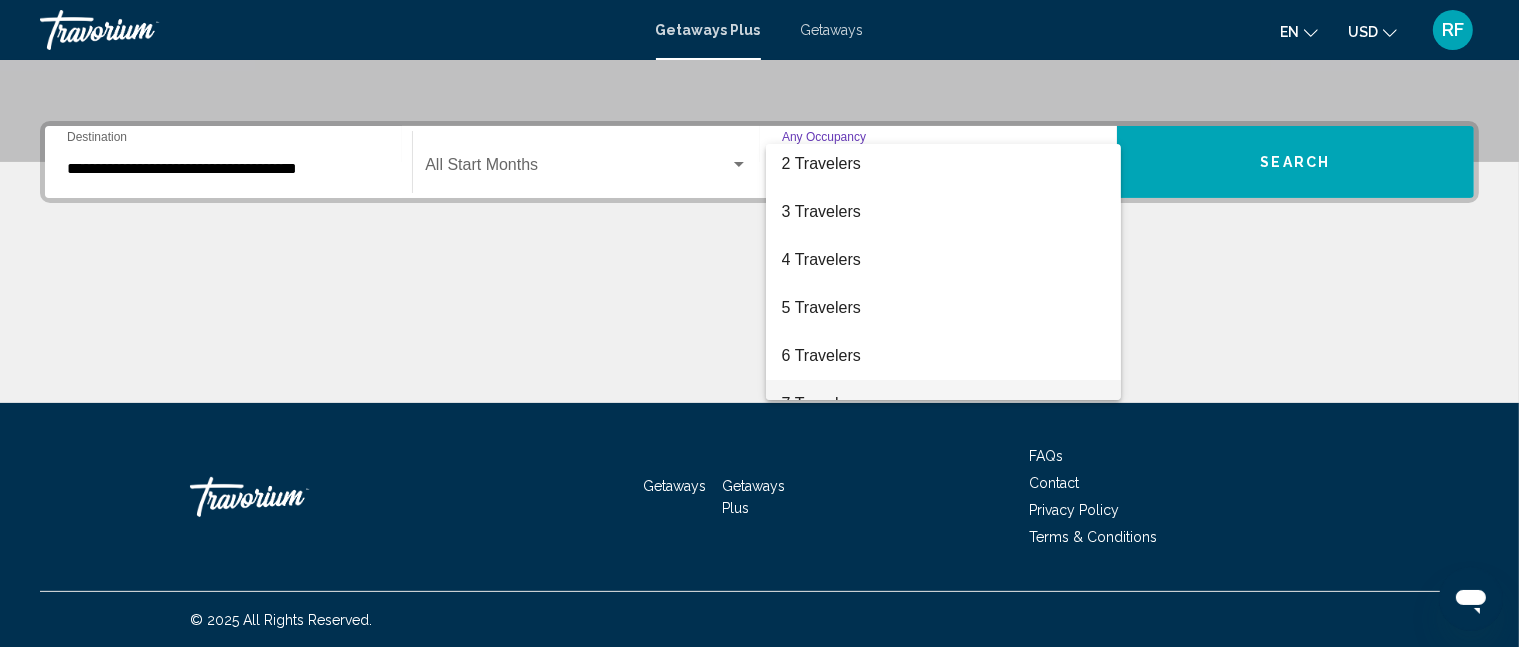scroll, scrollTop: 0, scrollLeft: 0, axis: both 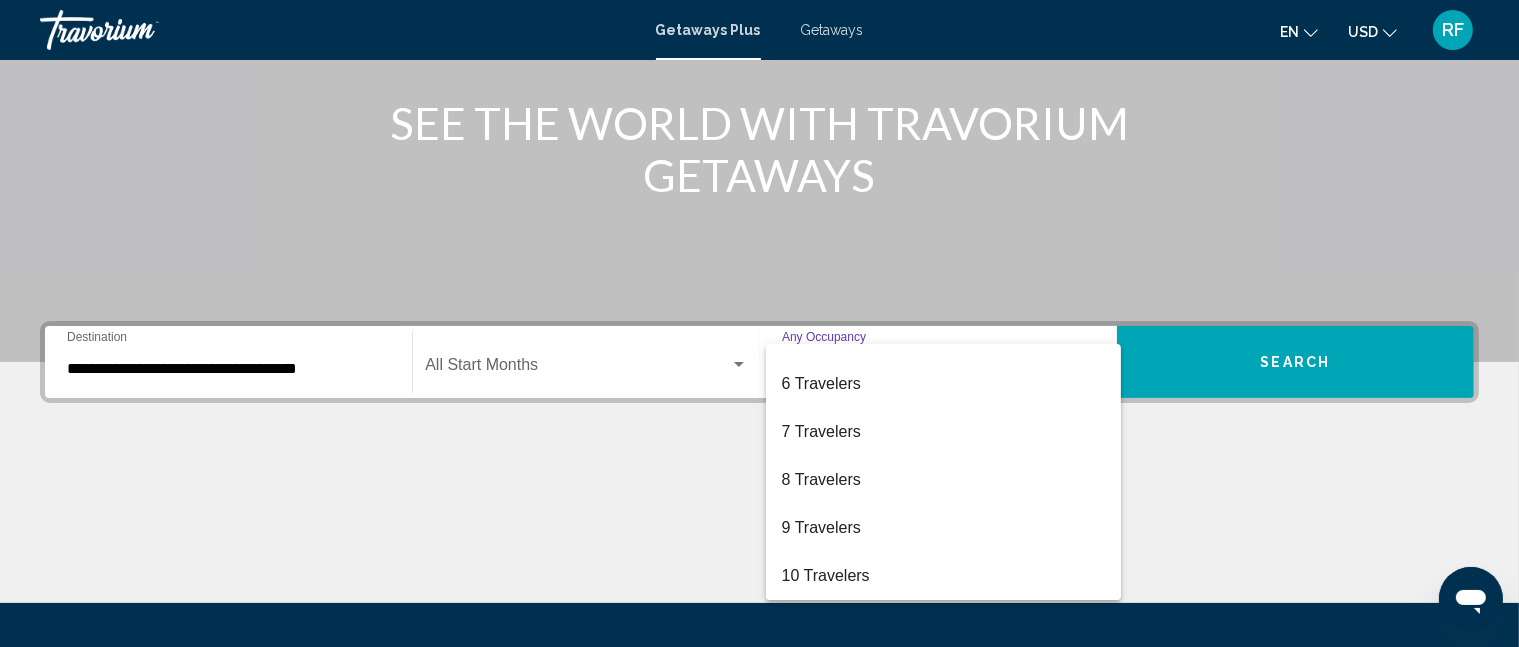 click at bounding box center (759, 323) 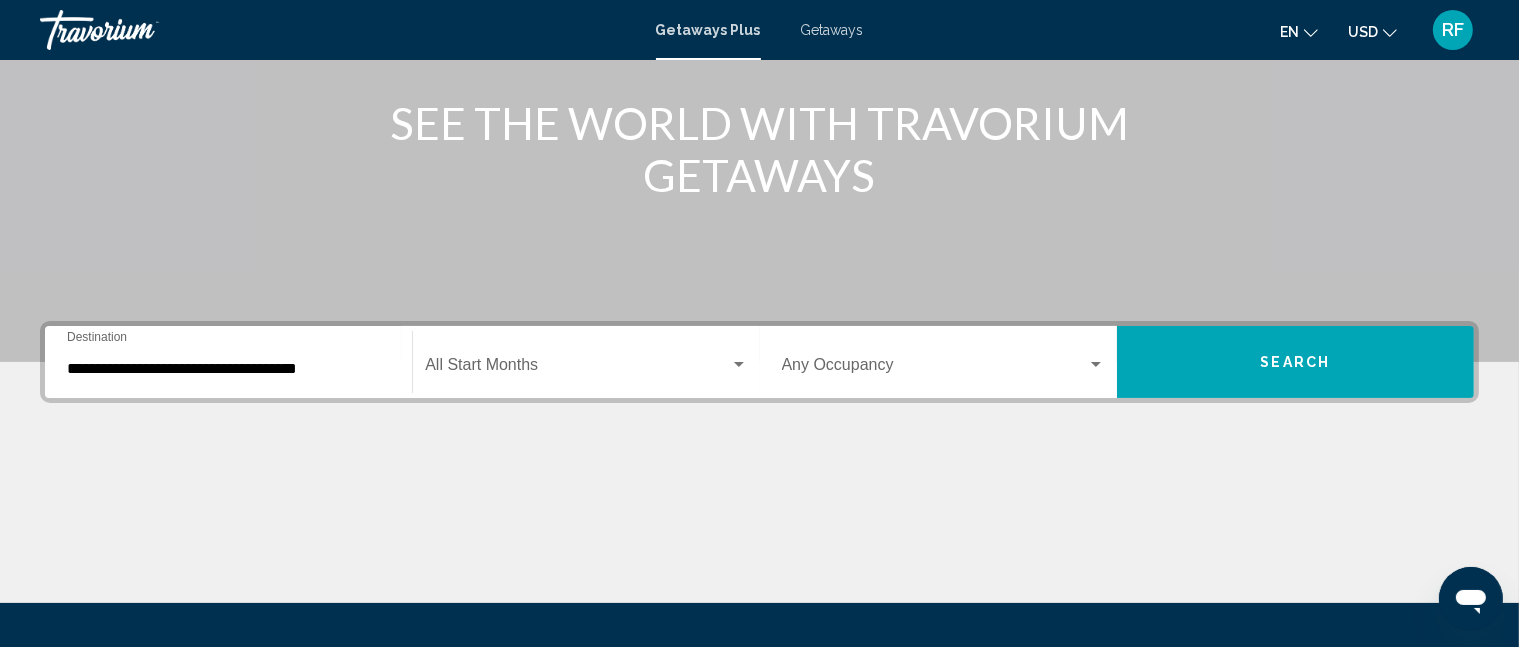 click on "Search" at bounding box center (1295, 362) 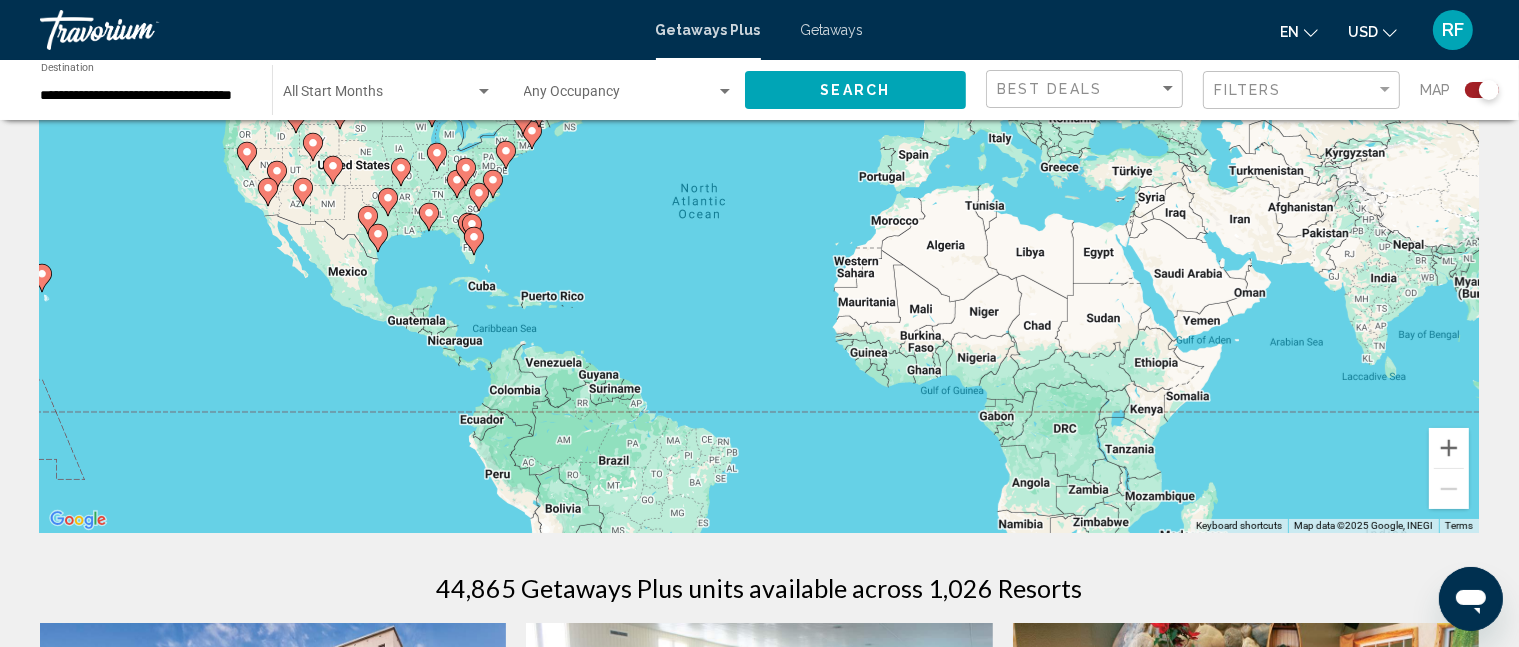 scroll, scrollTop: 100, scrollLeft: 0, axis: vertical 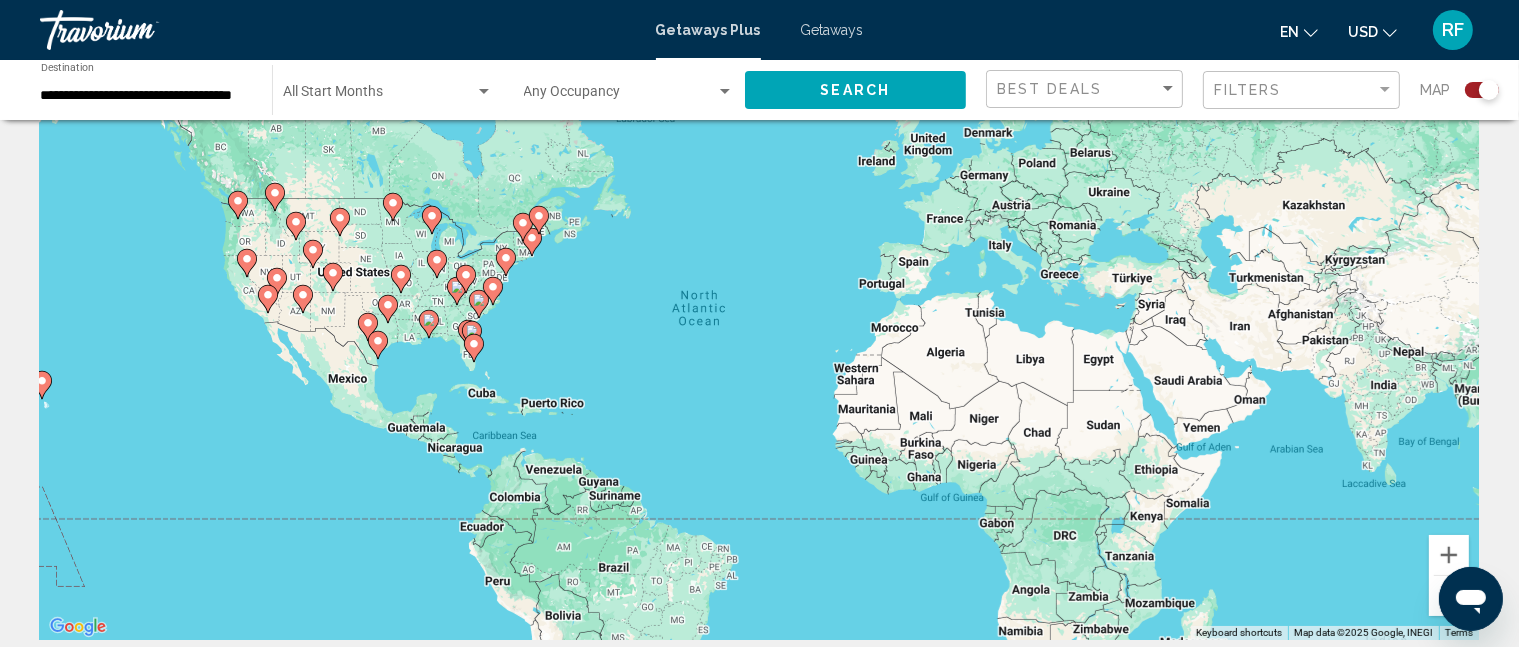 click on "Getaways" at bounding box center (832, 30) 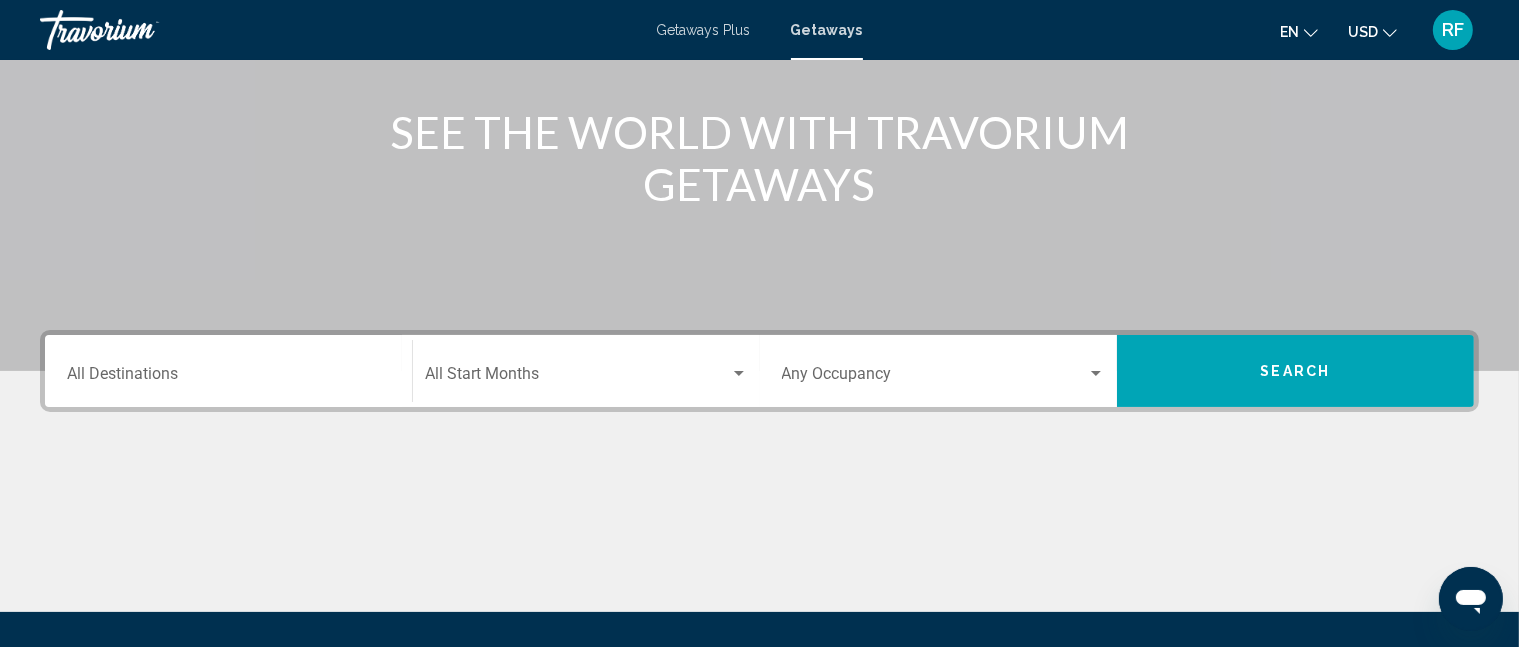 scroll, scrollTop: 300, scrollLeft: 0, axis: vertical 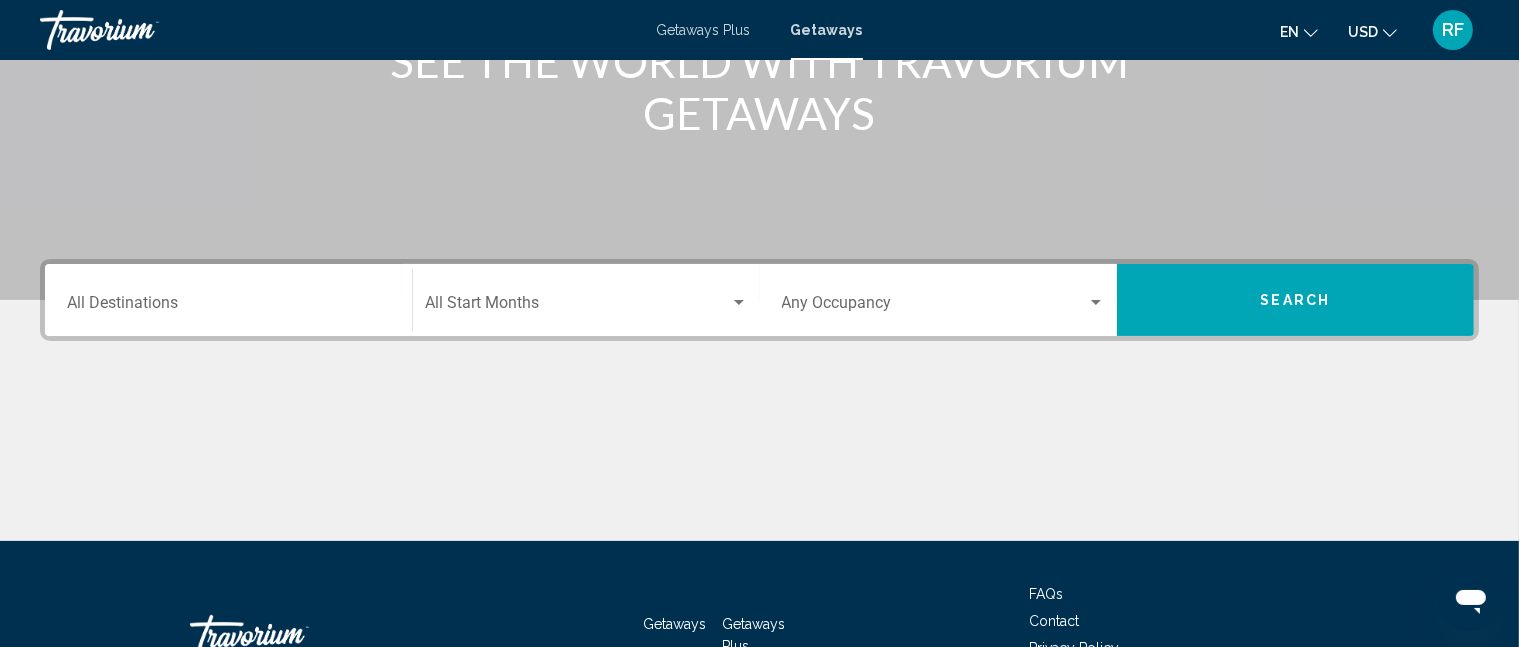 click on "Destination All Destinations" at bounding box center [228, 307] 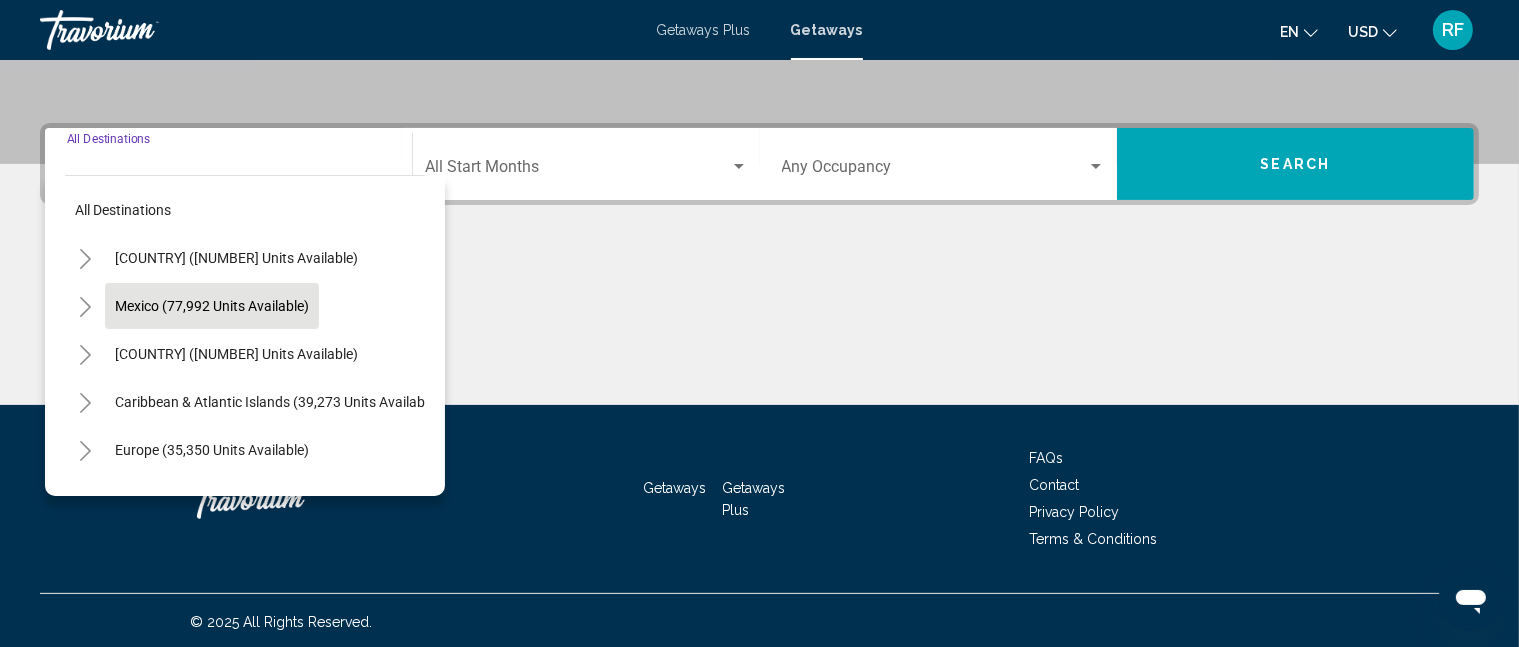 scroll, scrollTop: 438, scrollLeft: 0, axis: vertical 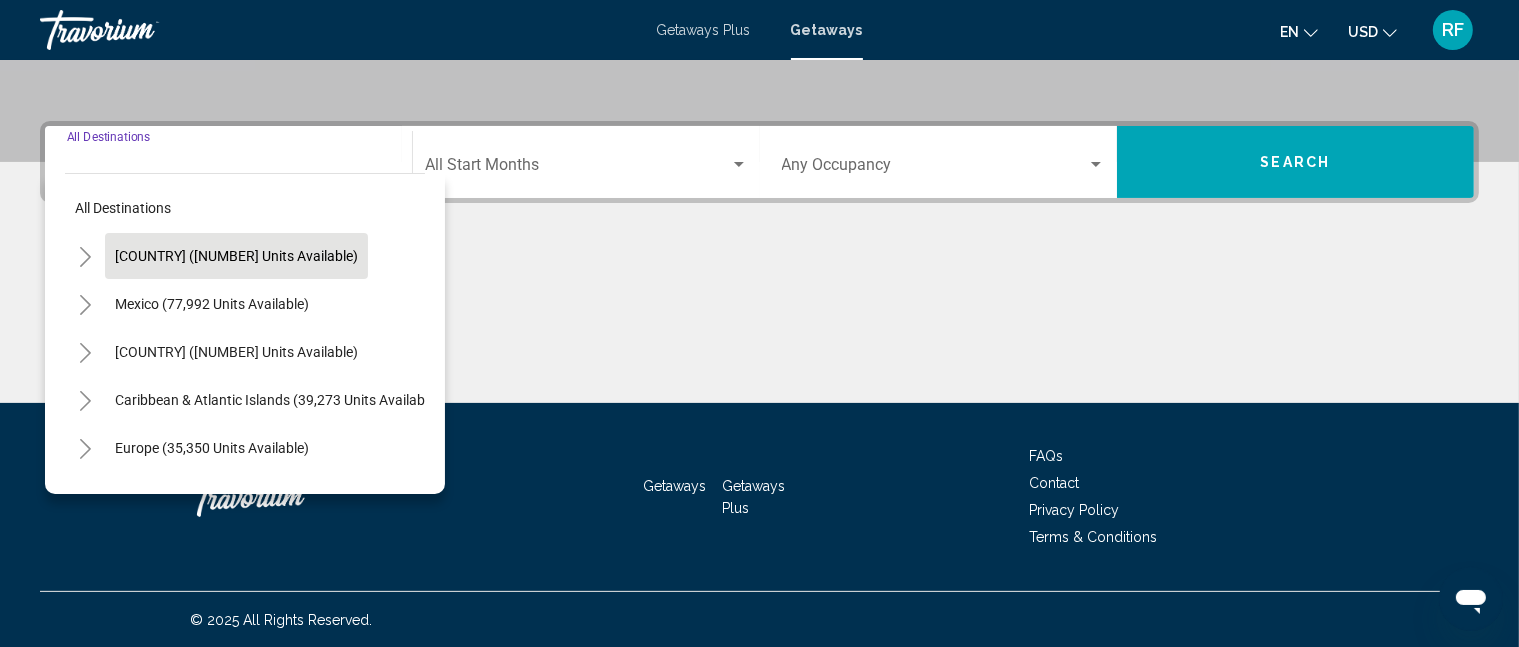 click on "United States (649,107 units available)" at bounding box center (212, 304) 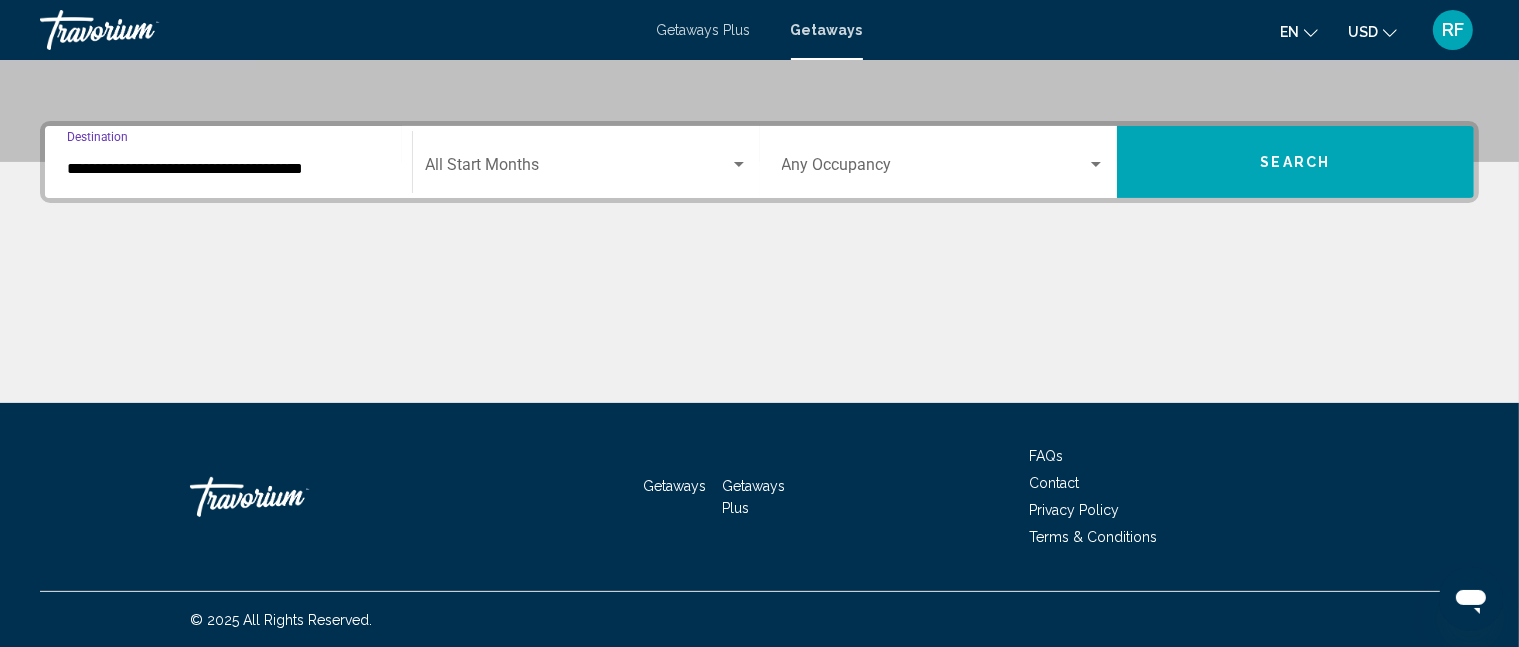 click on "**********" at bounding box center (228, 169) 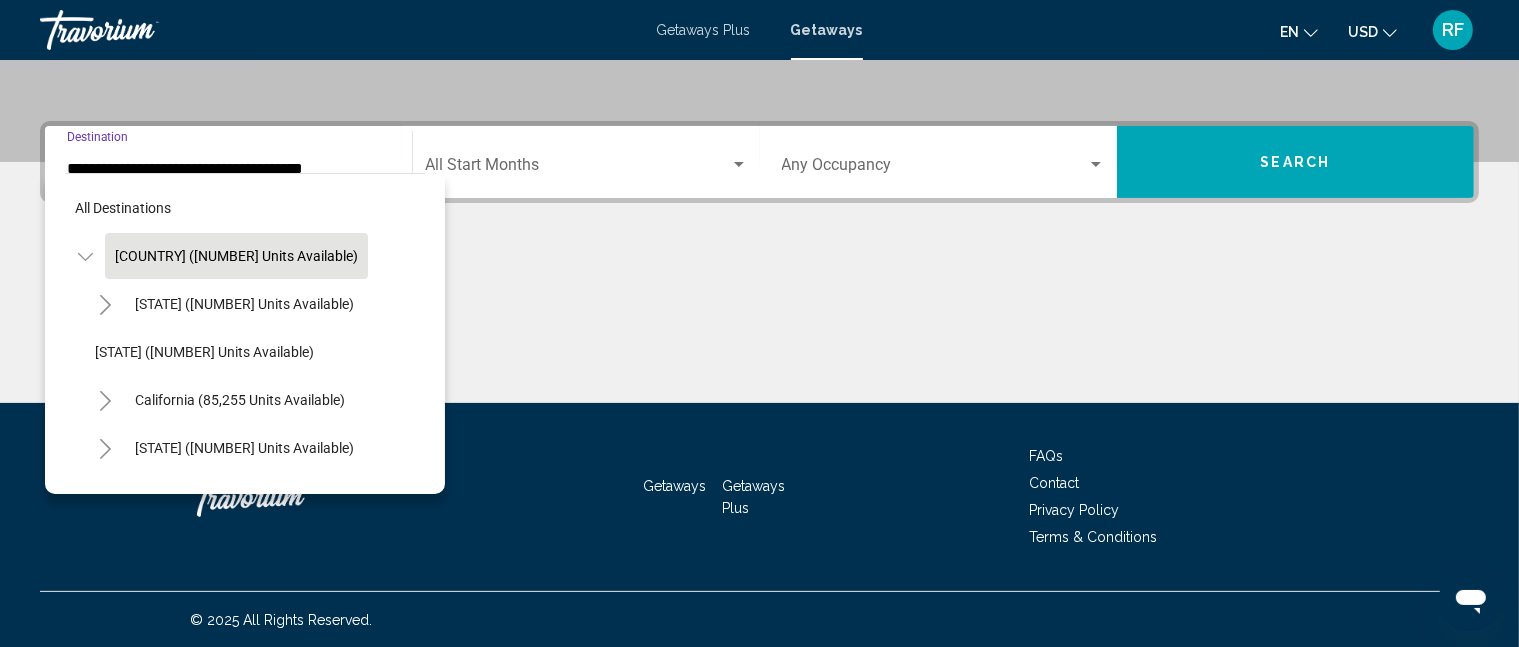 scroll, scrollTop: 369, scrollLeft: 0, axis: vertical 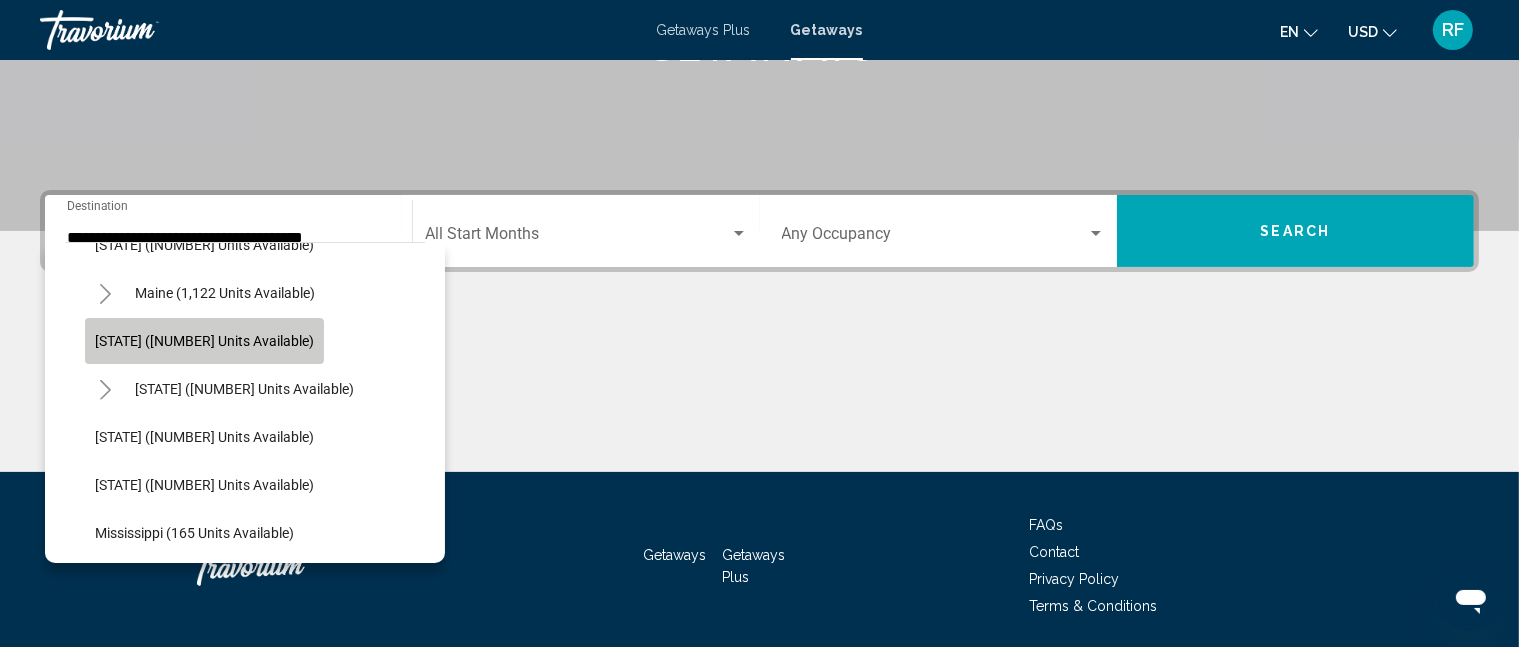 click on "Maryland (9,302 units available)" 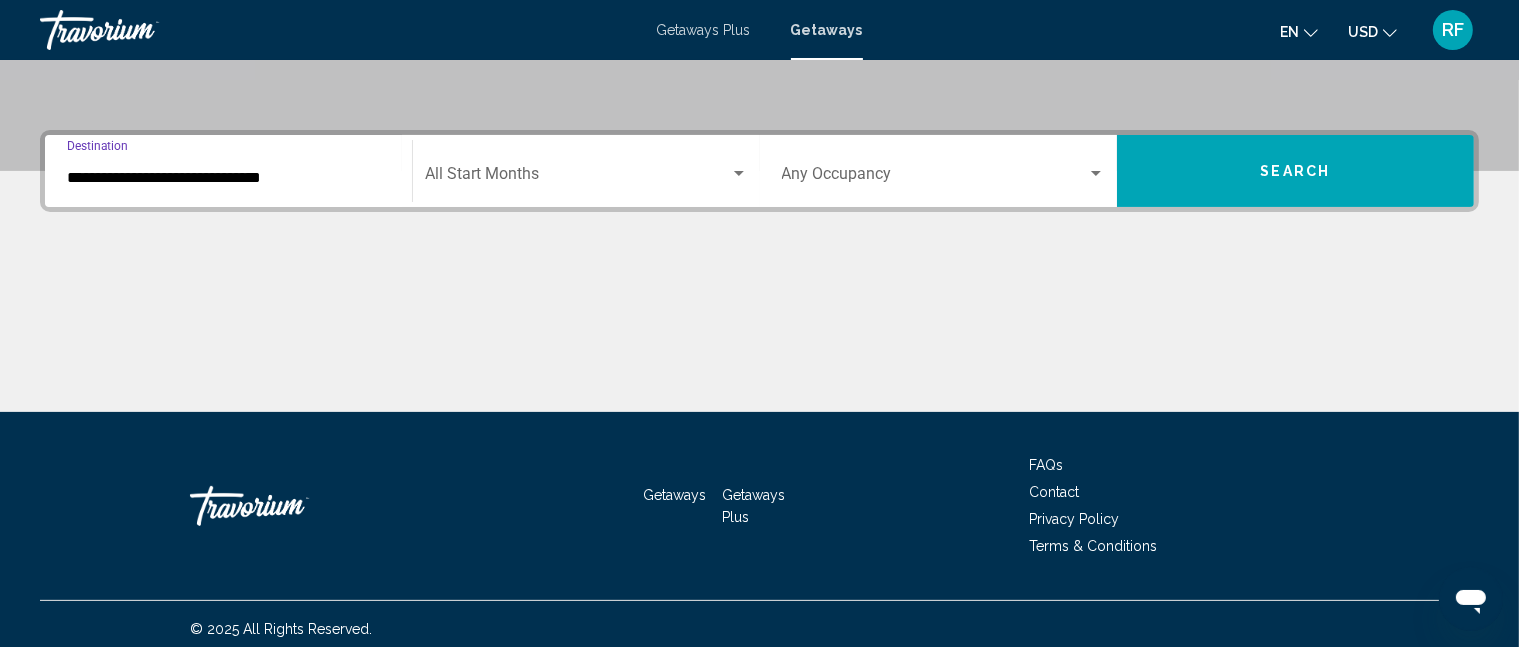 scroll, scrollTop: 438, scrollLeft: 0, axis: vertical 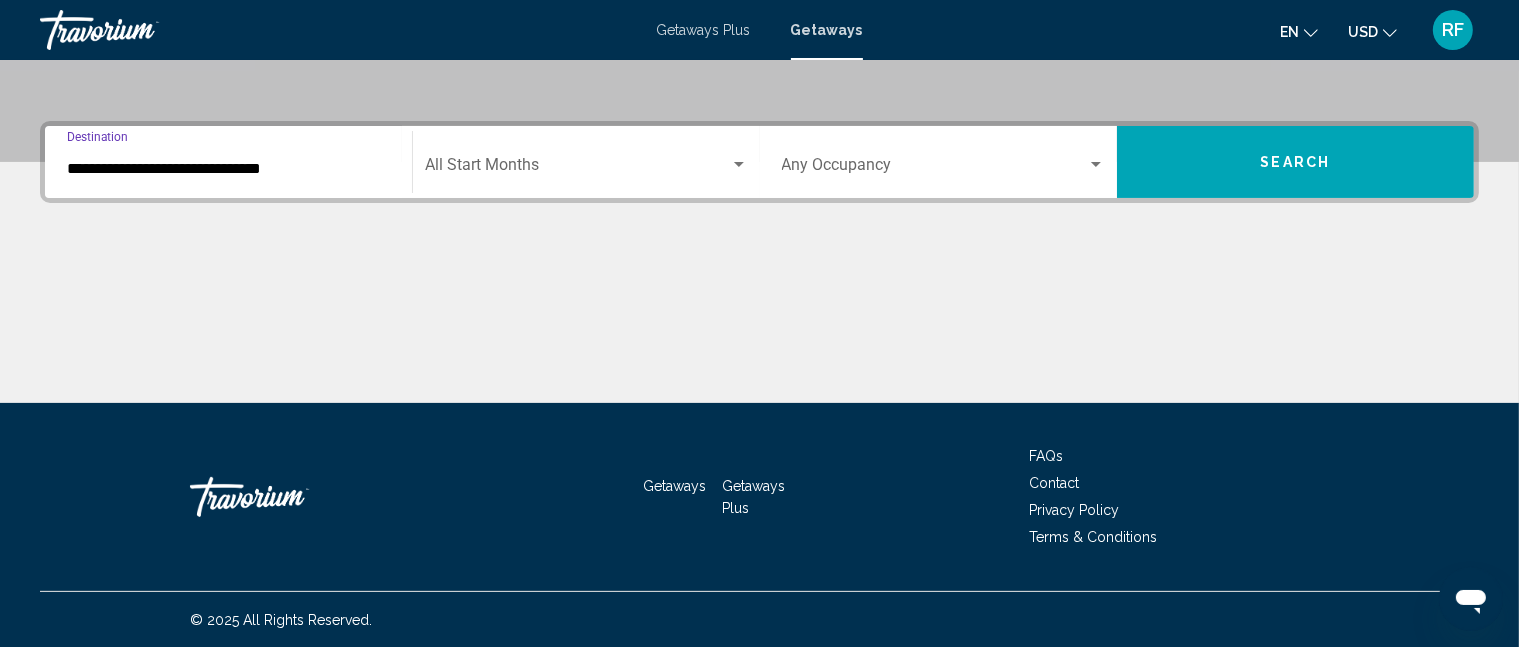 click on "**********" at bounding box center (759, 162) 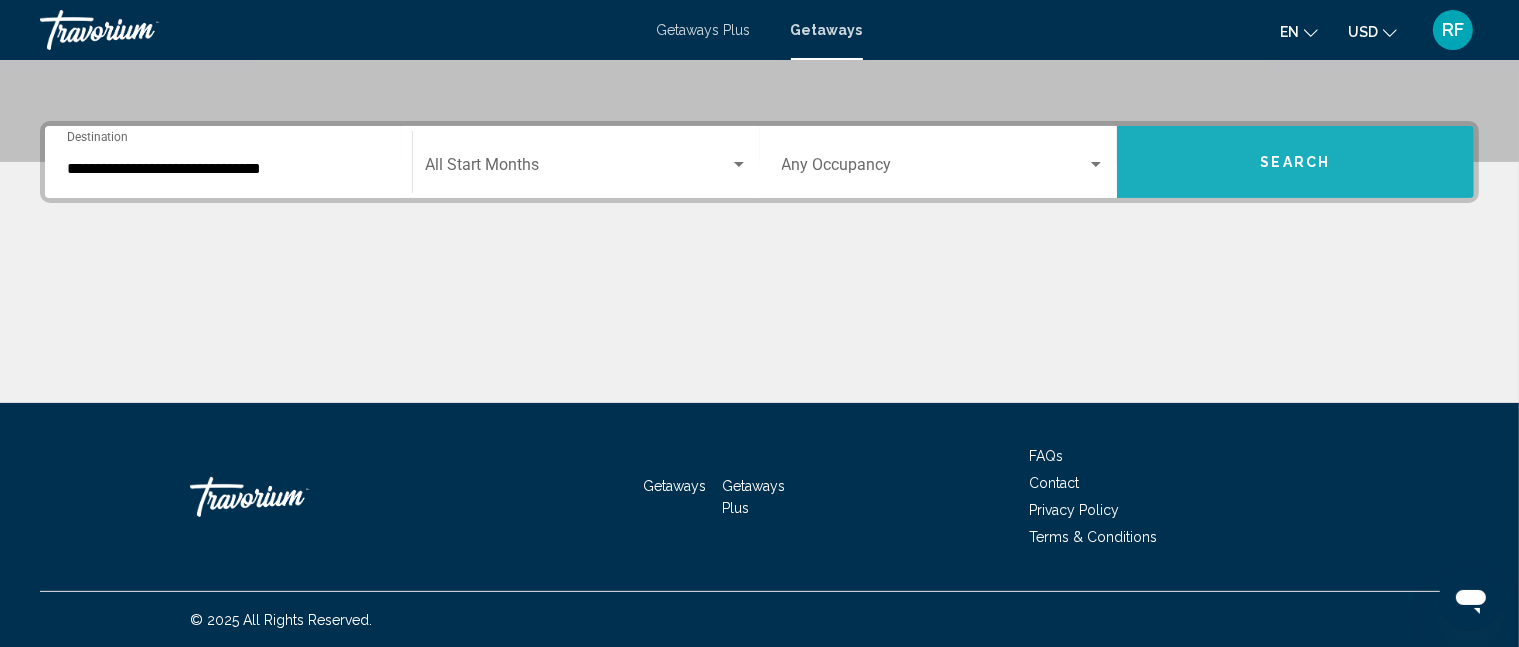 click on "Search" at bounding box center (1295, 162) 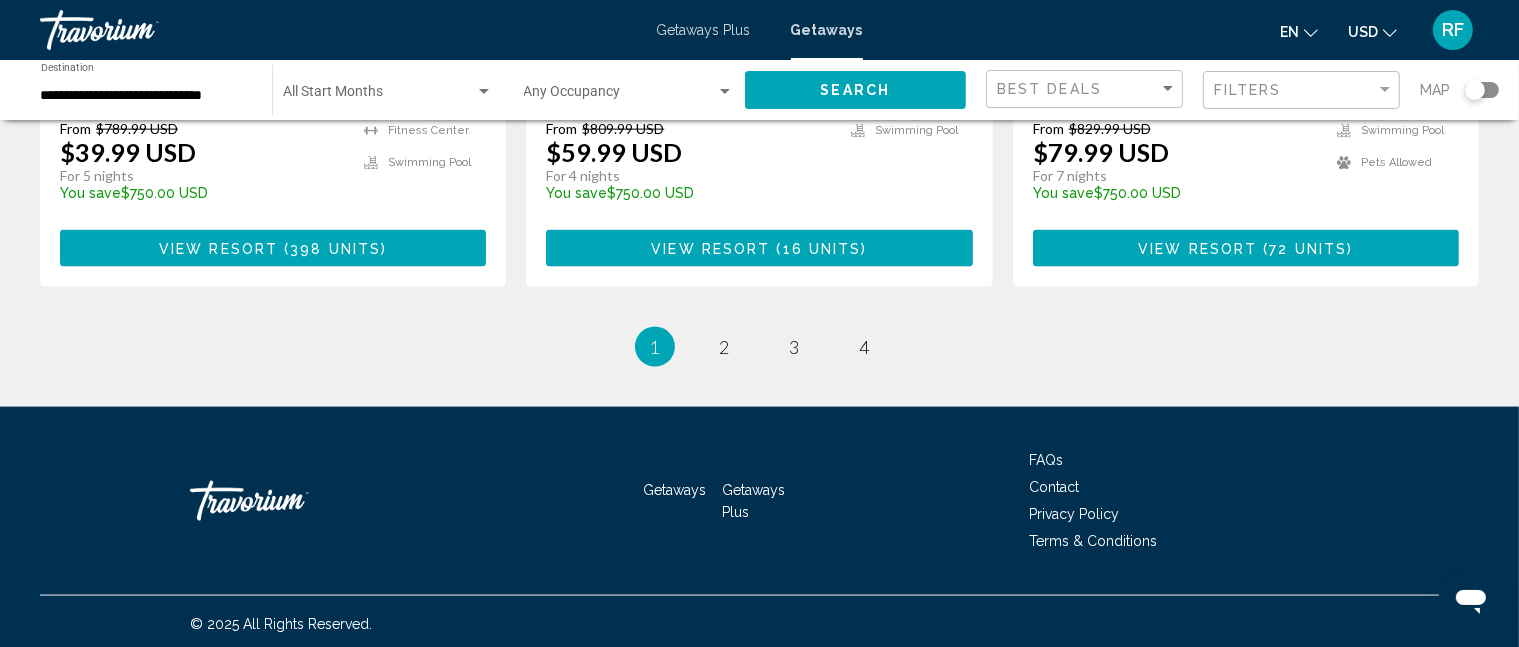 scroll, scrollTop: 2729, scrollLeft: 0, axis: vertical 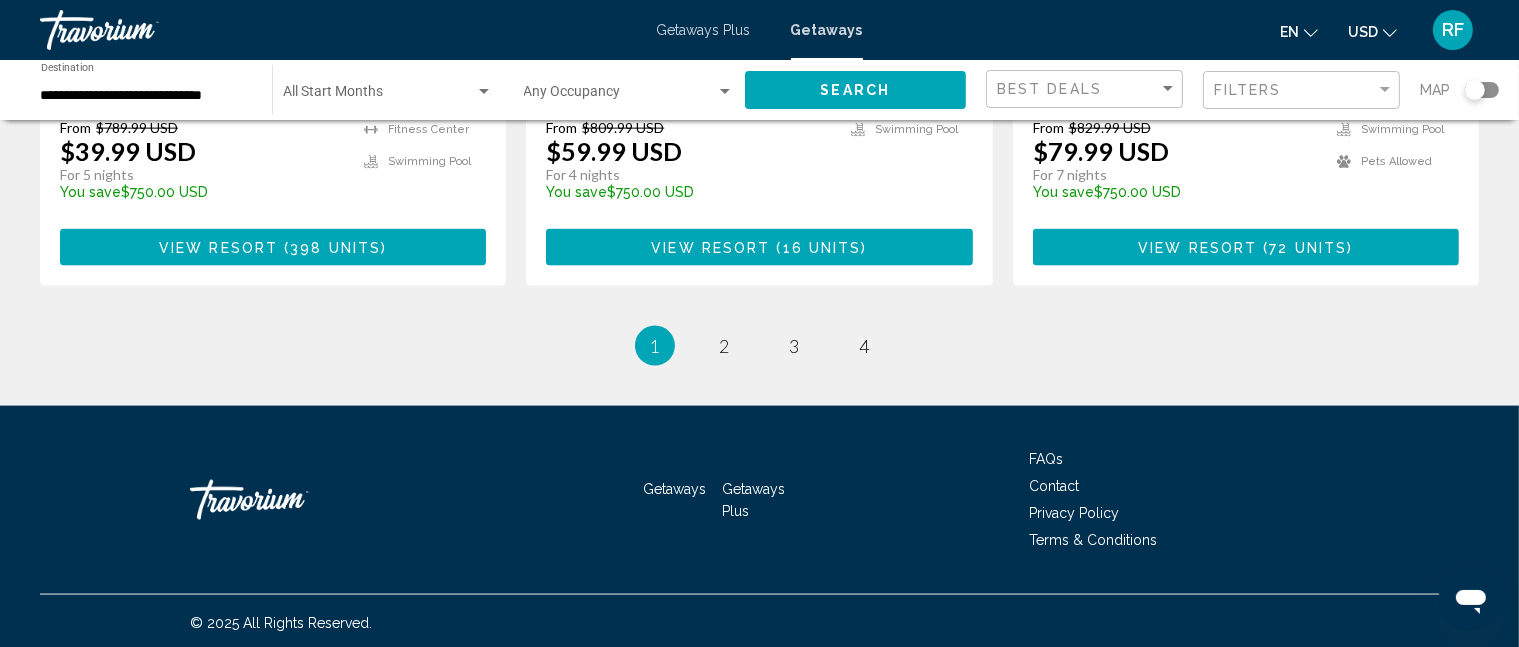 click on "1 / 4  You're on page  1 page  2 page  3 page  4" at bounding box center [759, 346] 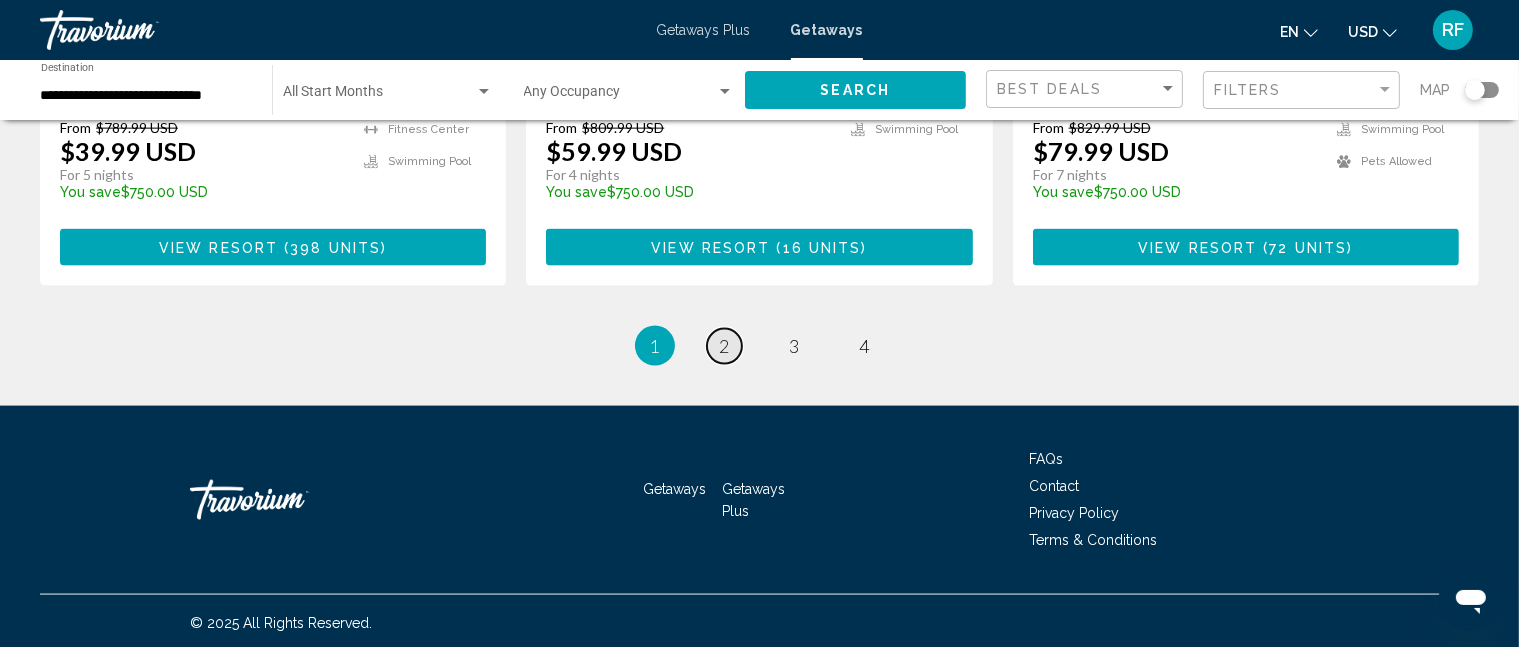 click on "page  2" at bounding box center [724, 346] 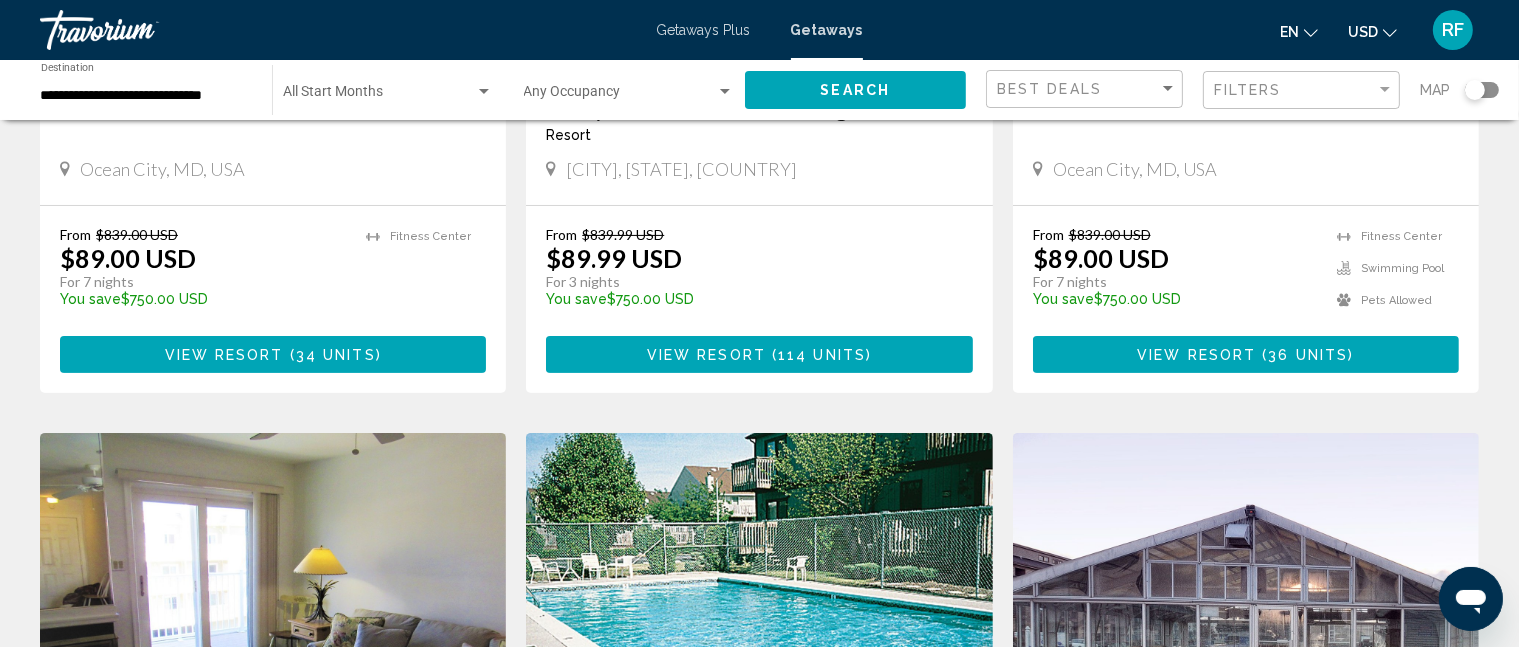 scroll, scrollTop: 400, scrollLeft: 0, axis: vertical 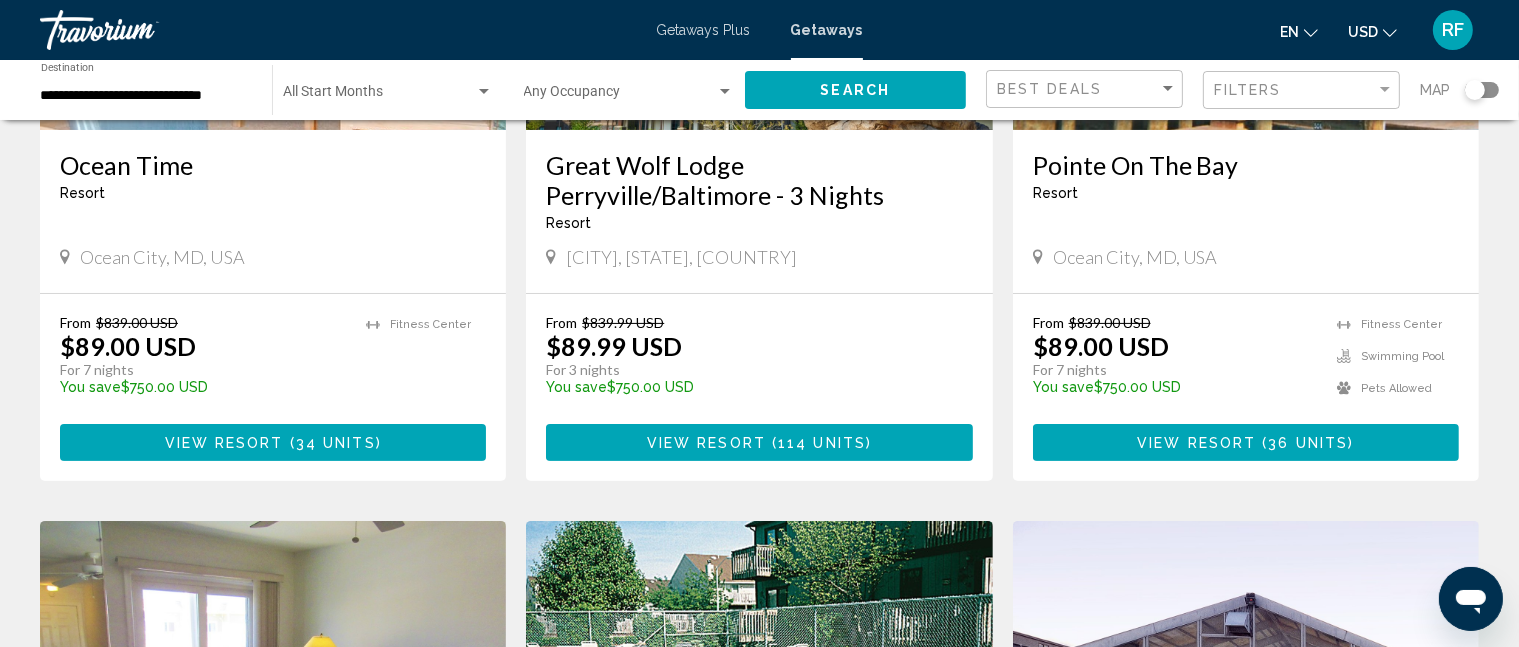 click on "**********" 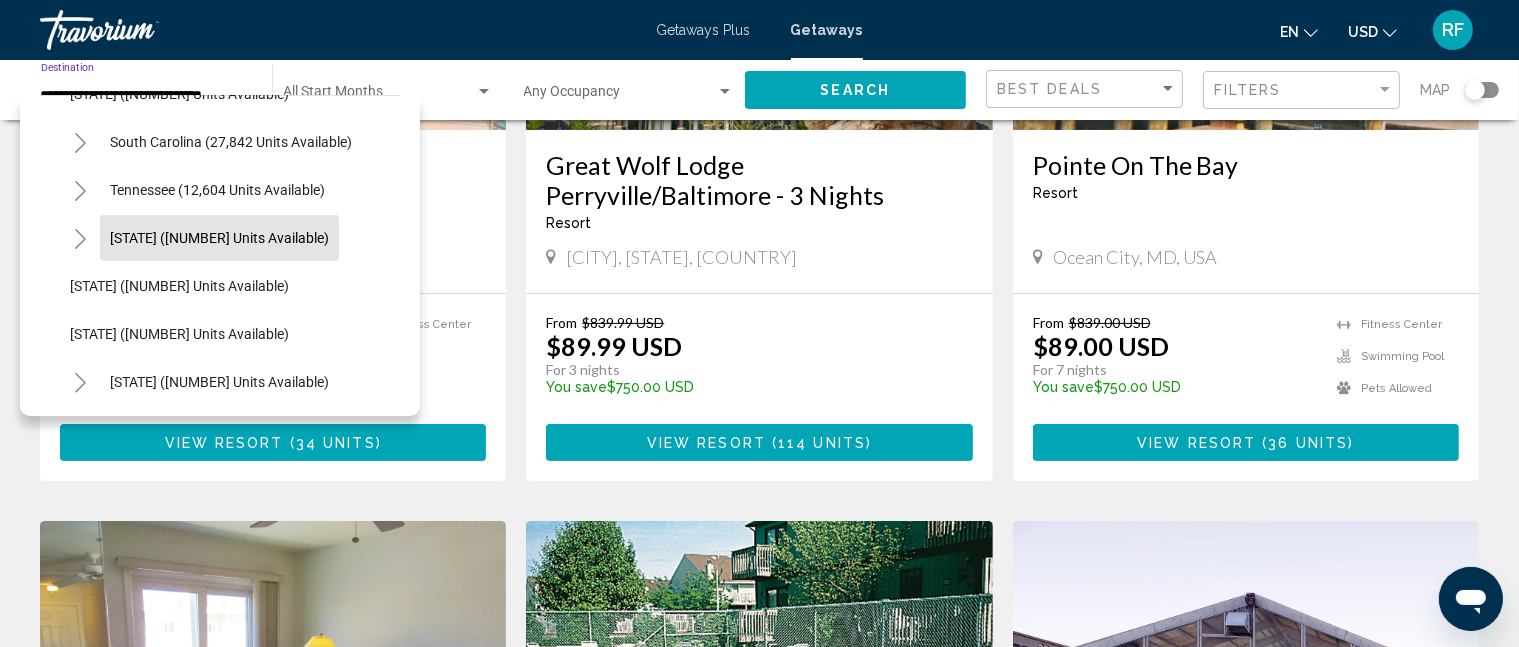 scroll, scrollTop: 1751, scrollLeft: 0, axis: vertical 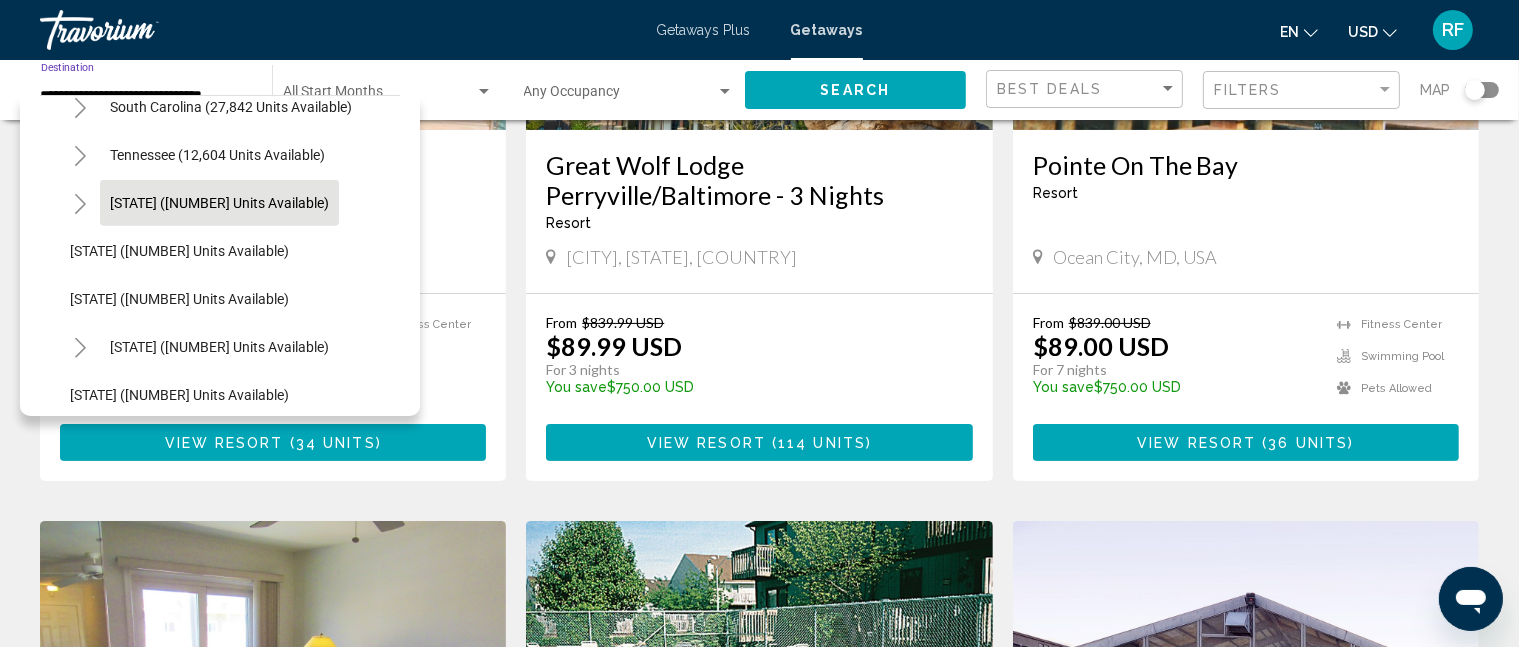 click on "Texas (17,493 units available)" 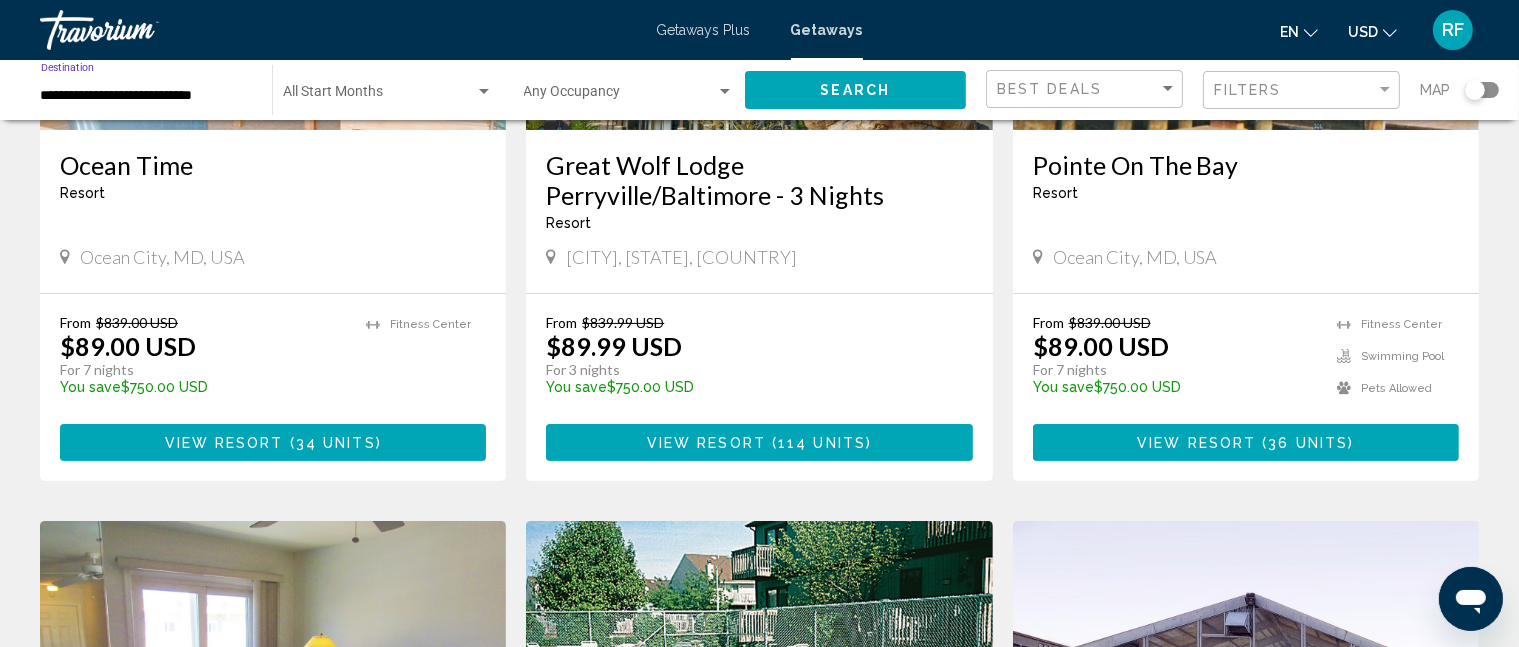 click on "Search" 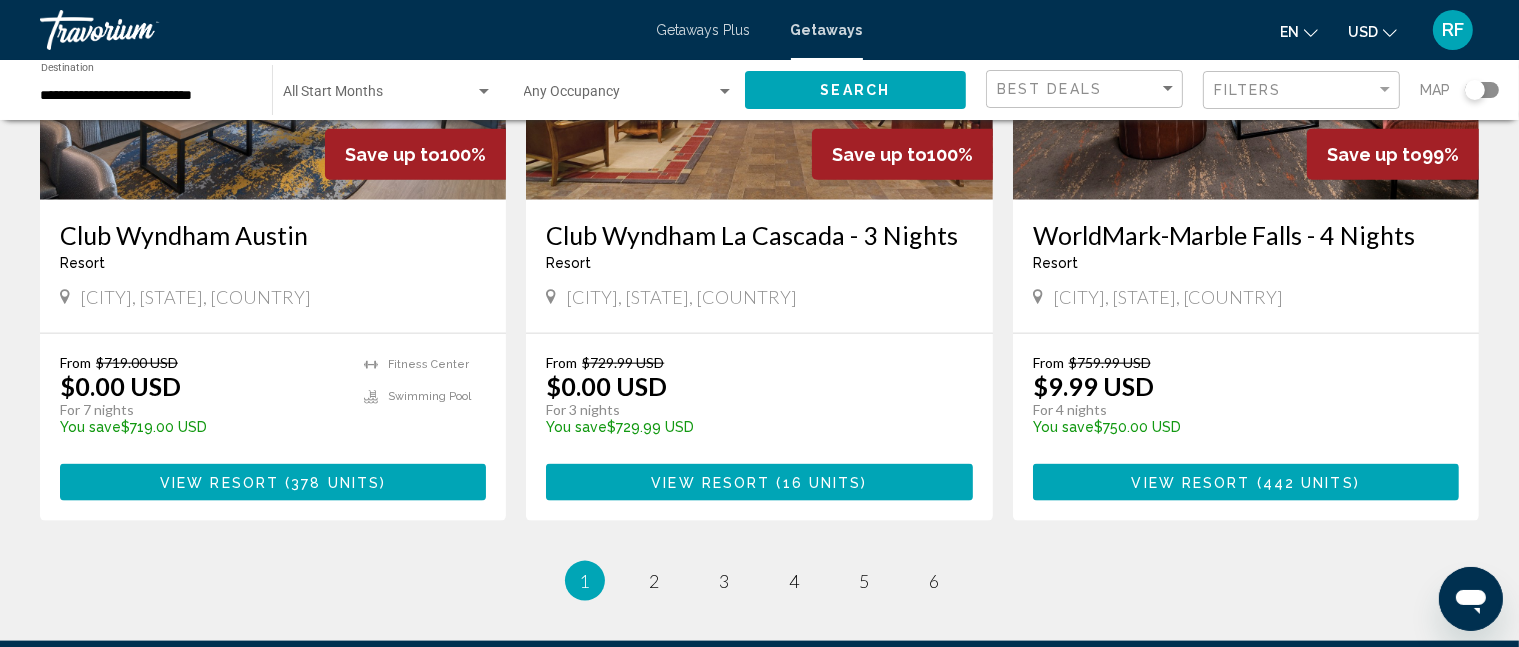 scroll, scrollTop: 2600, scrollLeft: 0, axis: vertical 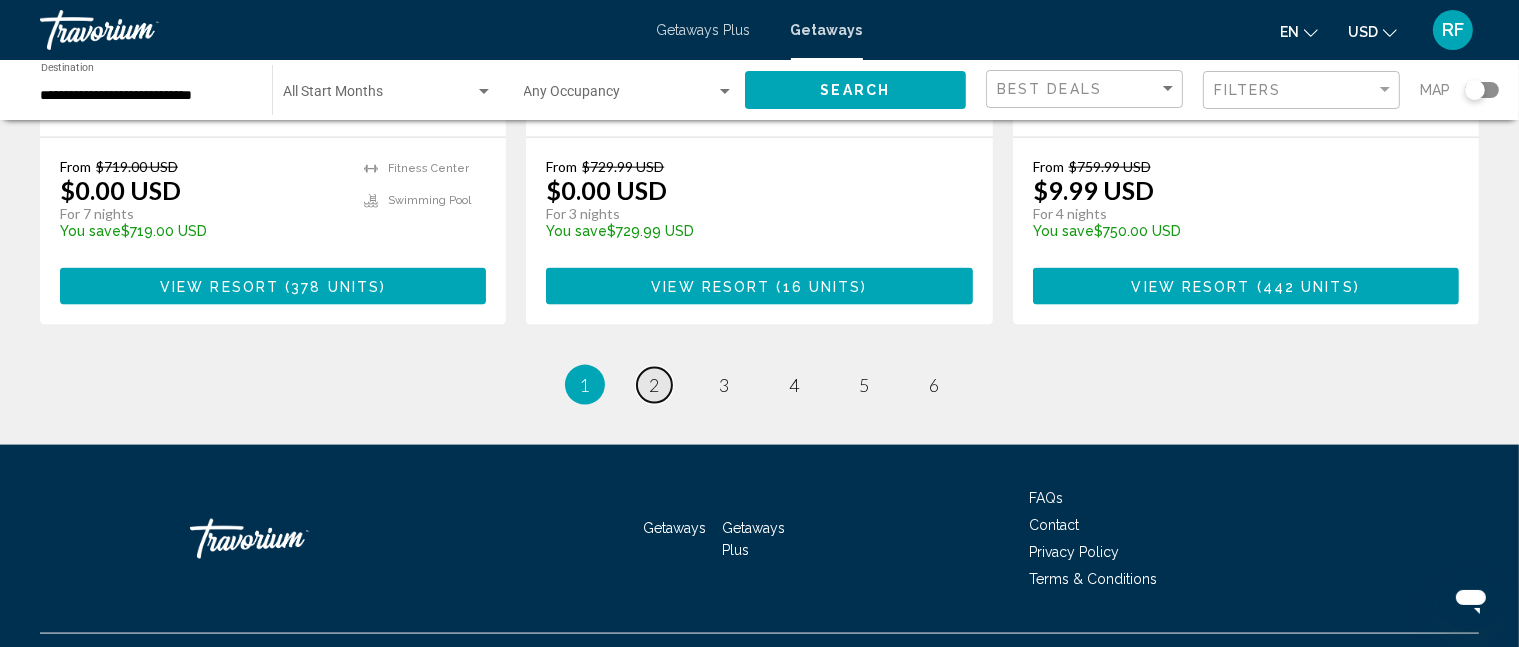 click on "2" at bounding box center (655, 385) 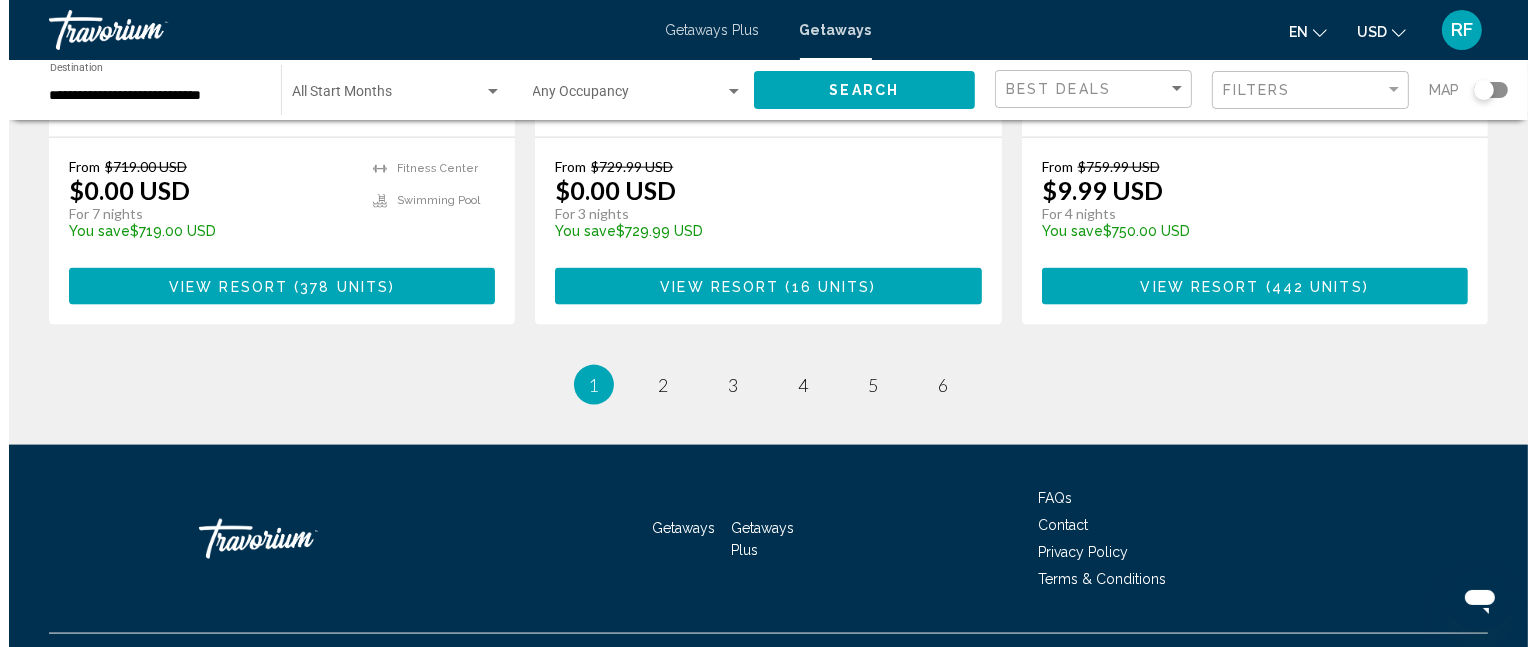 scroll, scrollTop: 0, scrollLeft: 0, axis: both 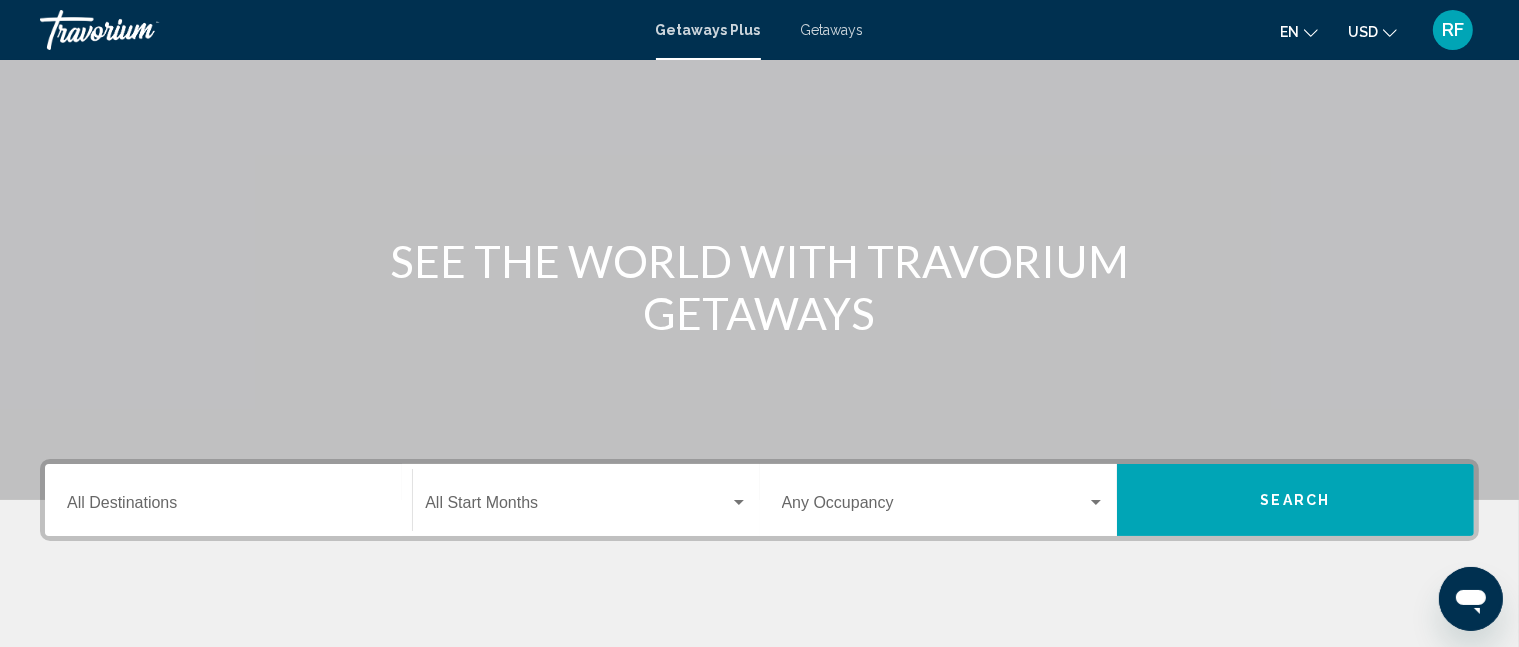 click on "Getaways" at bounding box center (832, 30) 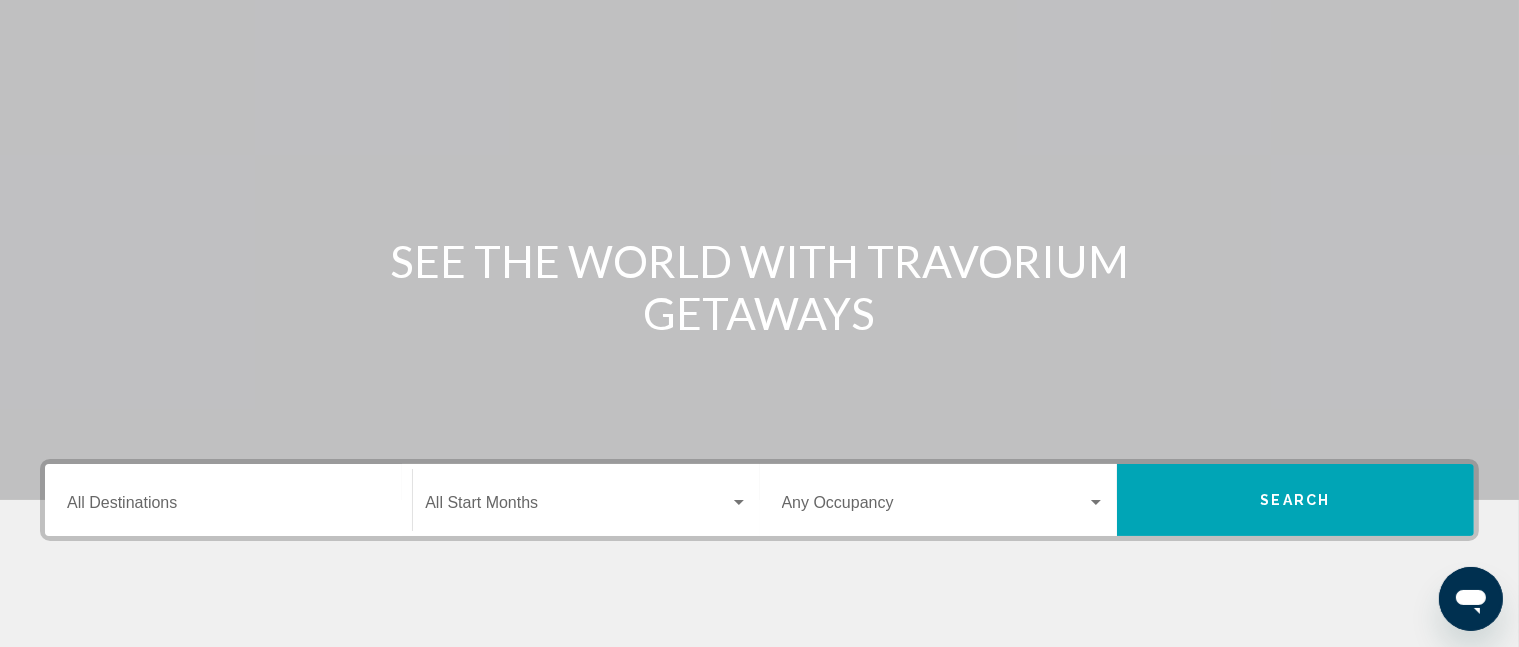 scroll, scrollTop: 0, scrollLeft: 0, axis: both 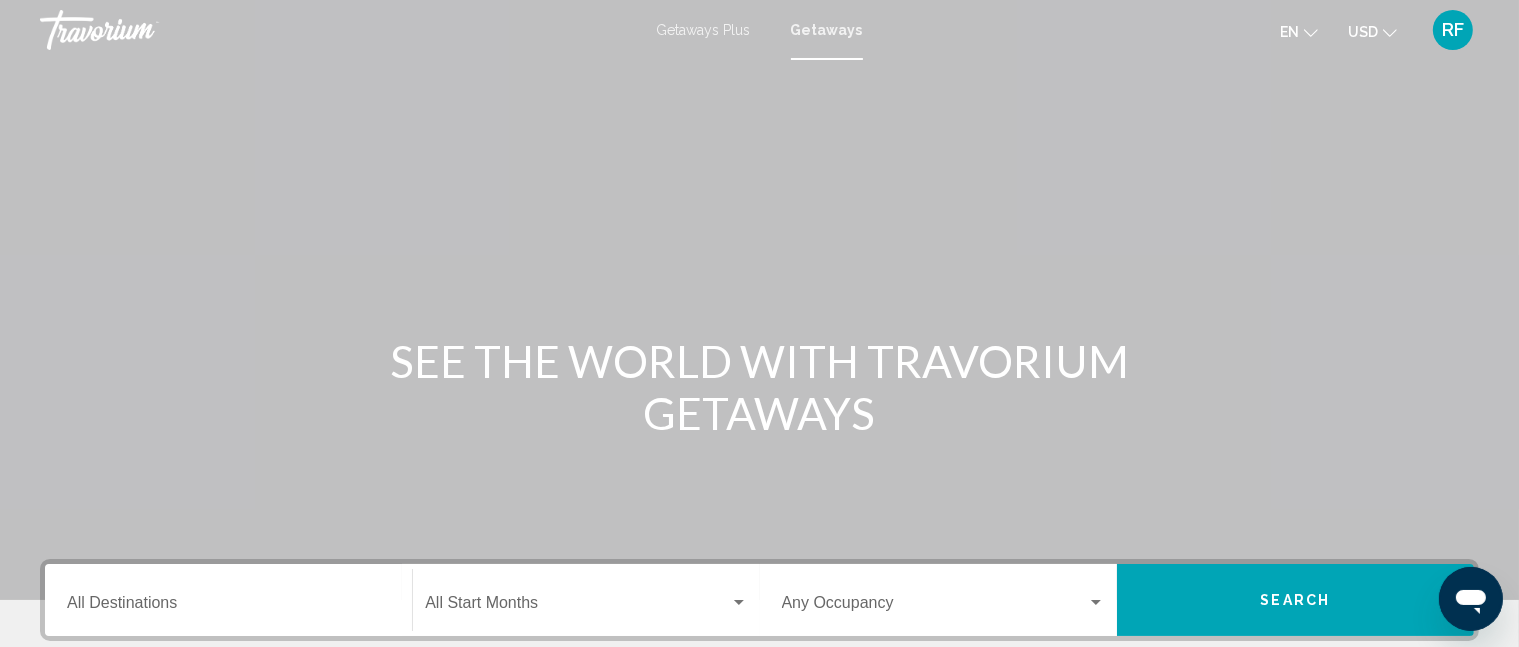 click on "Getaways Plus" at bounding box center [704, 30] 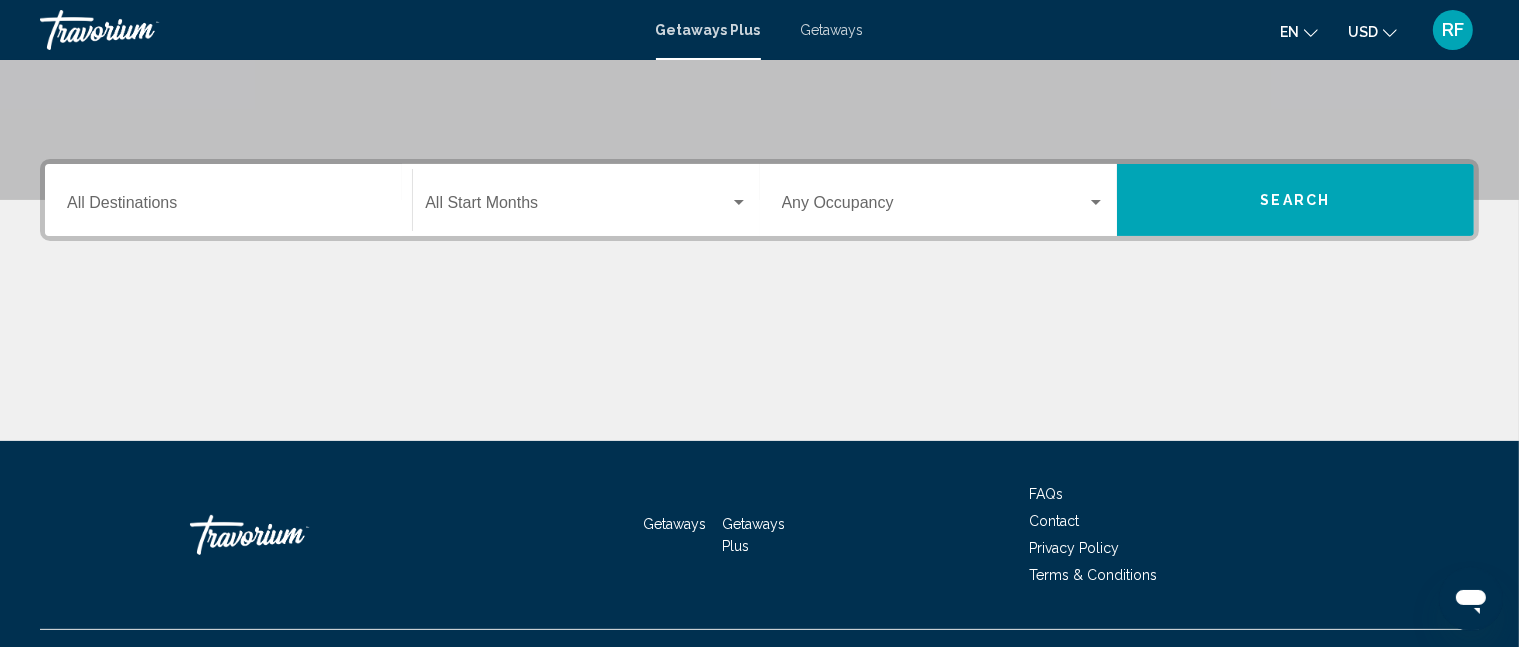 click on "Destination All Destinations" at bounding box center (228, 200) 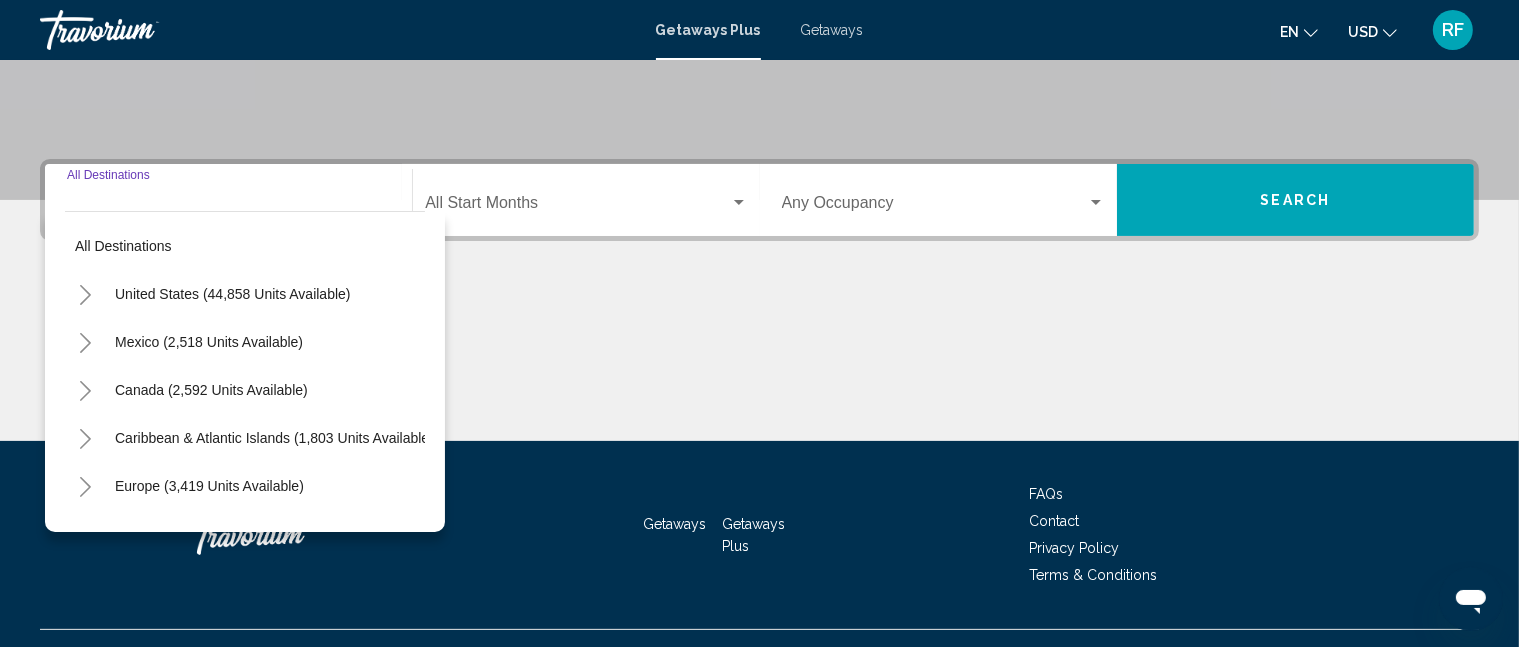 scroll, scrollTop: 438, scrollLeft: 0, axis: vertical 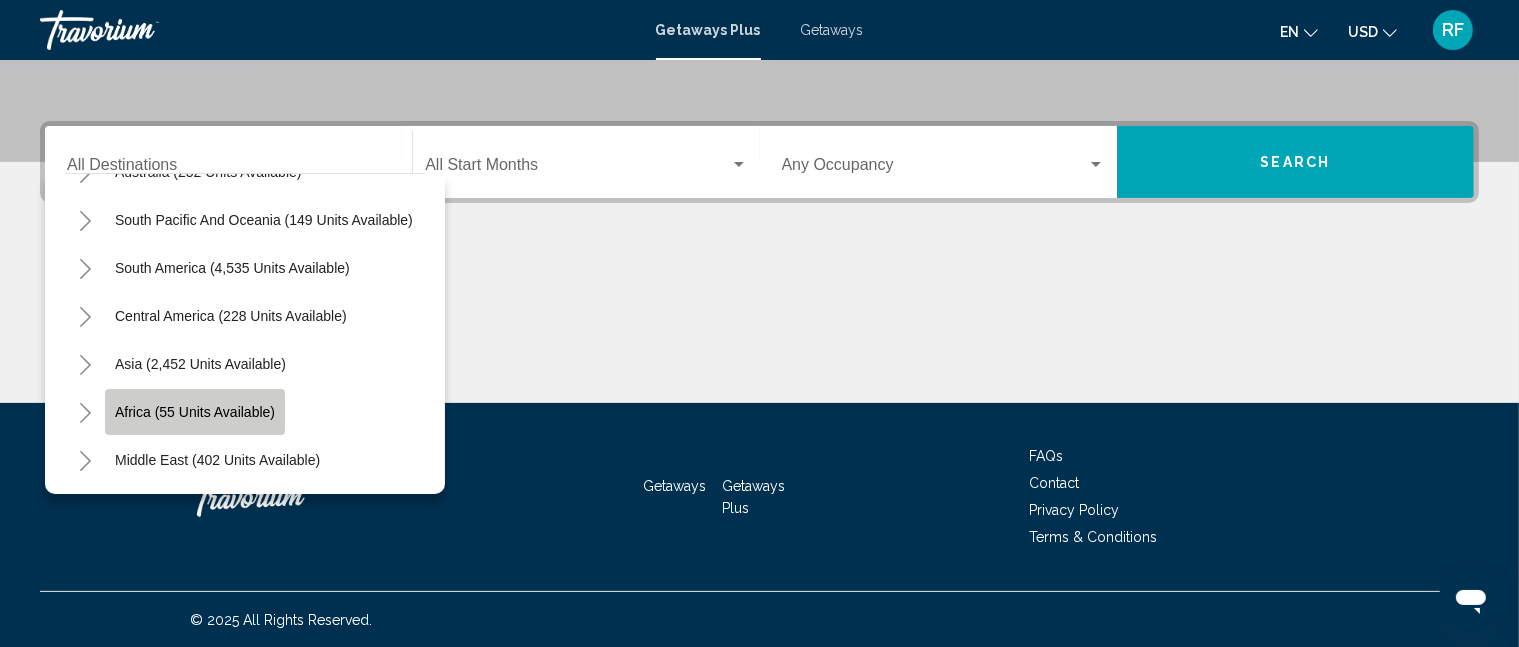 click on "Africa (55 units available)" 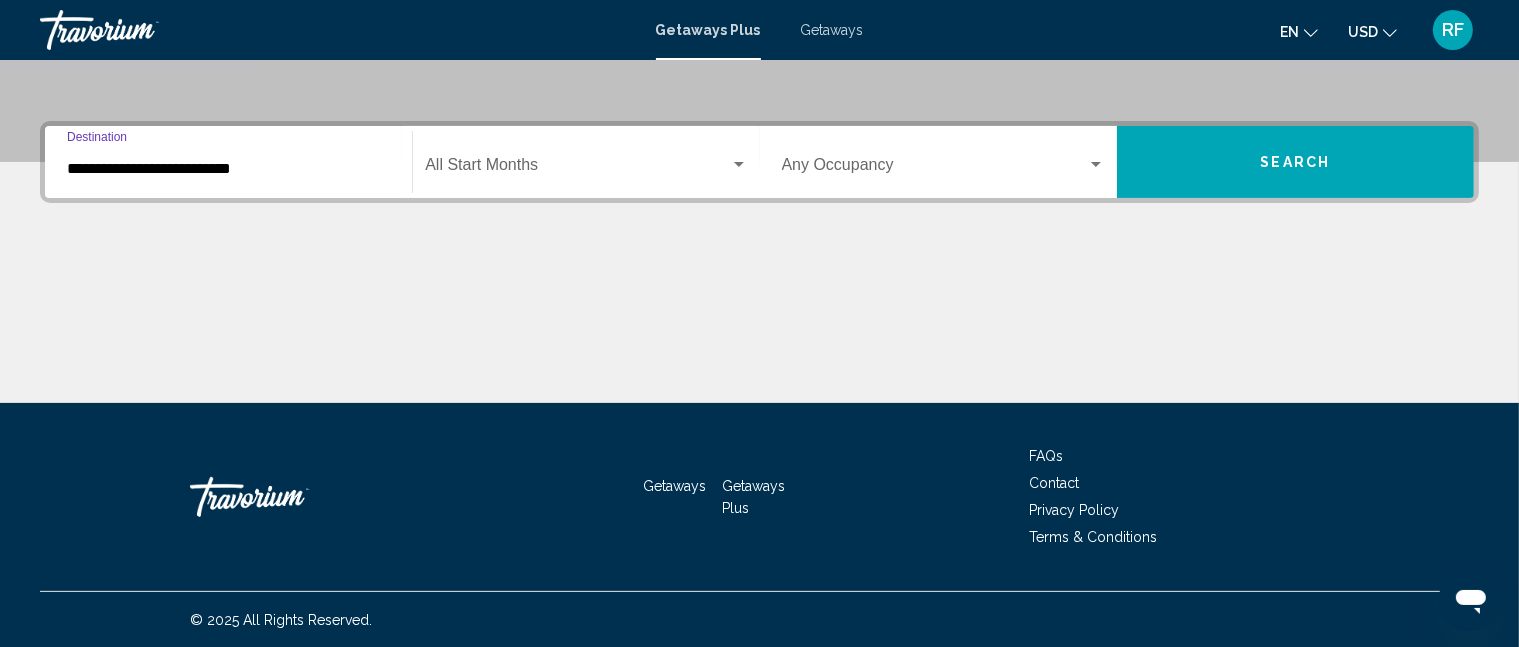 click on "Occupancy Any Occupancy" at bounding box center (943, 162) 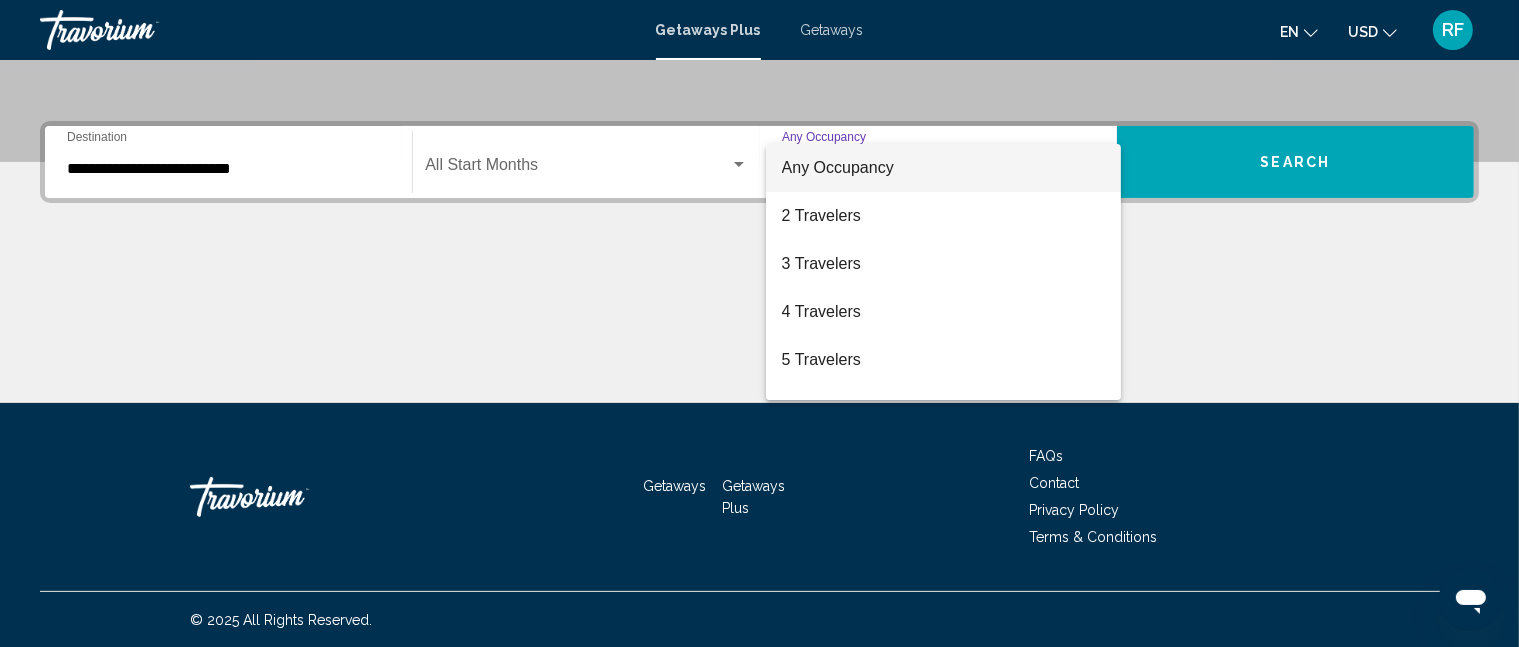 click at bounding box center [759, 323] 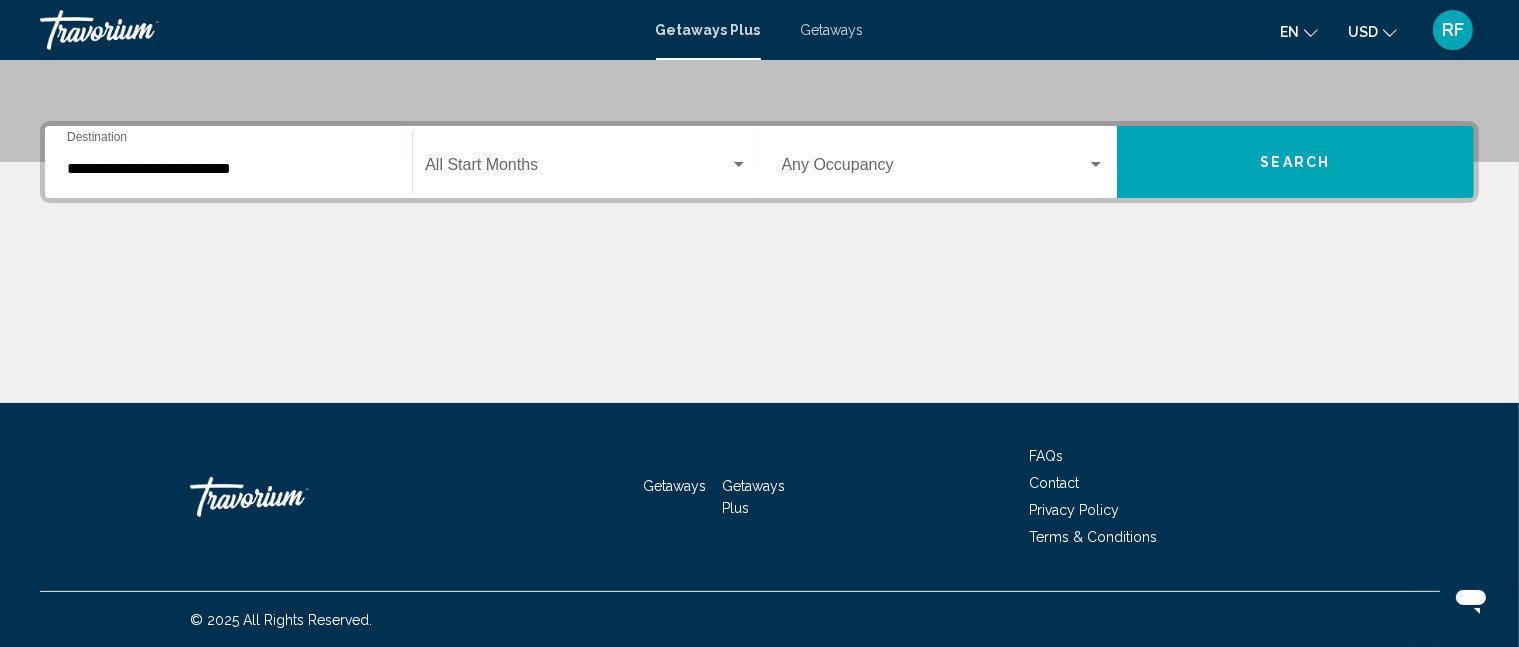 click on "Search" at bounding box center (1295, 162) 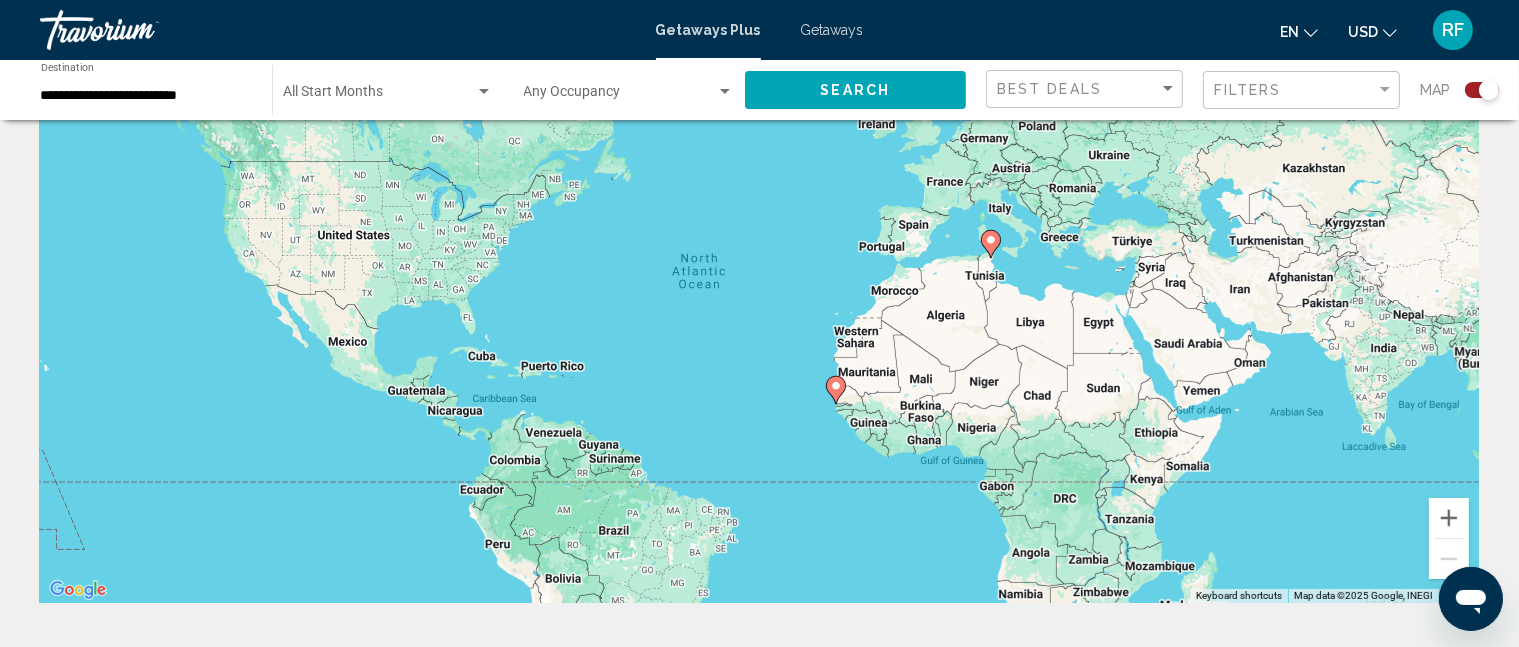 scroll, scrollTop: 0, scrollLeft: 0, axis: both 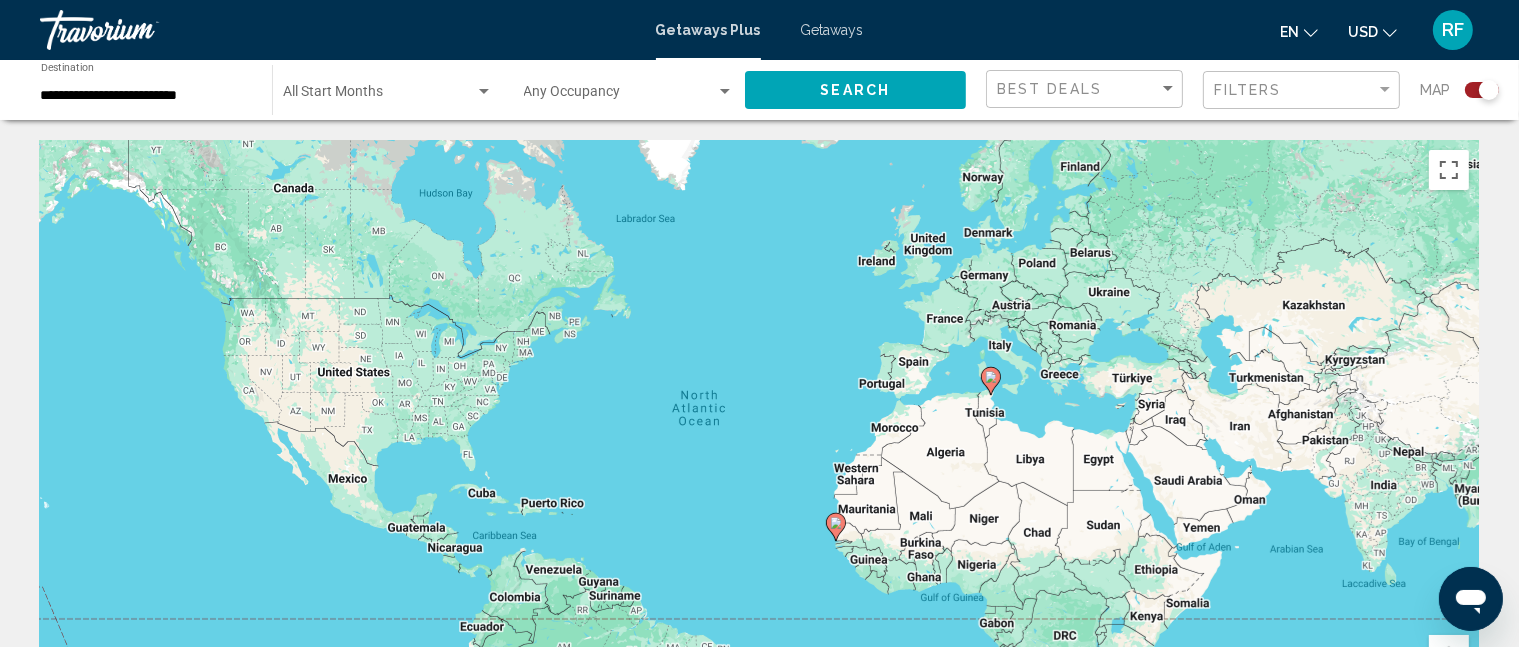 click on "**********" at bounding box center [146, 96] 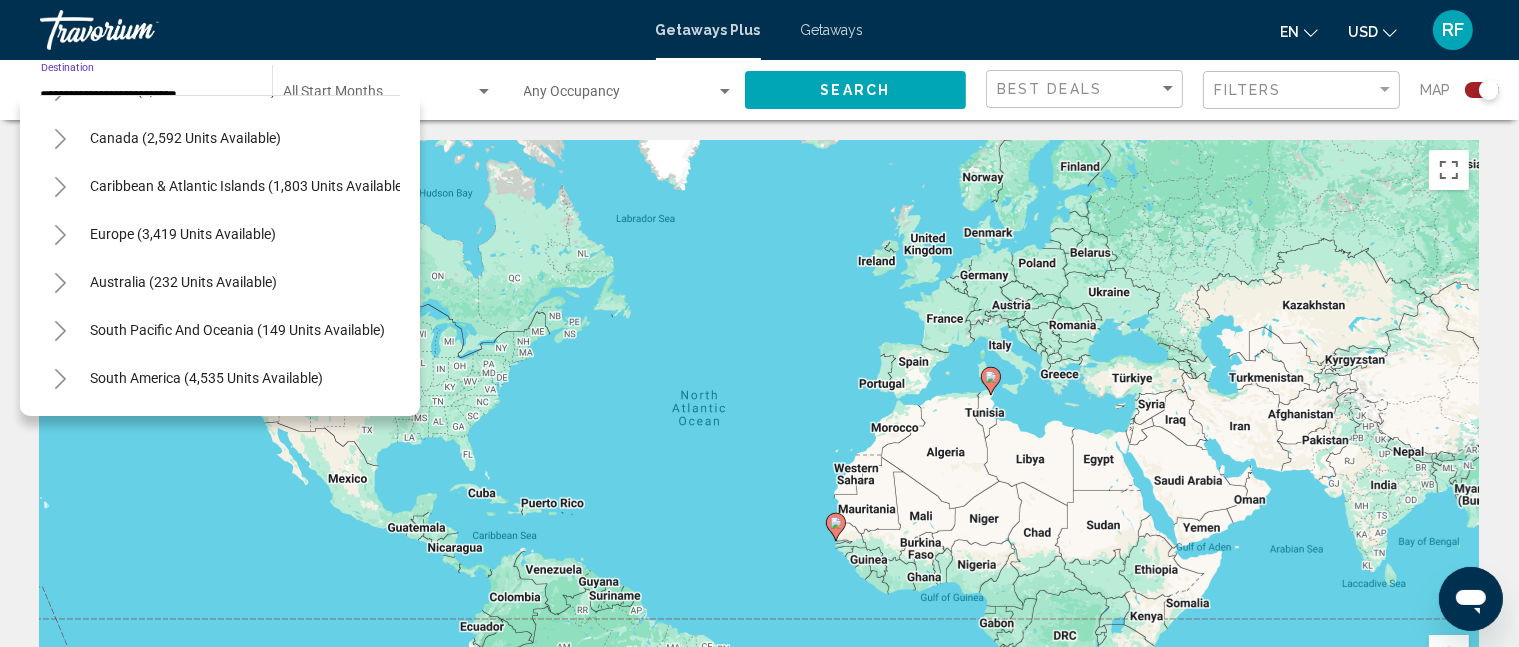 scroll, scrollTop: 36, scrollLeft: 0, axis: vertical 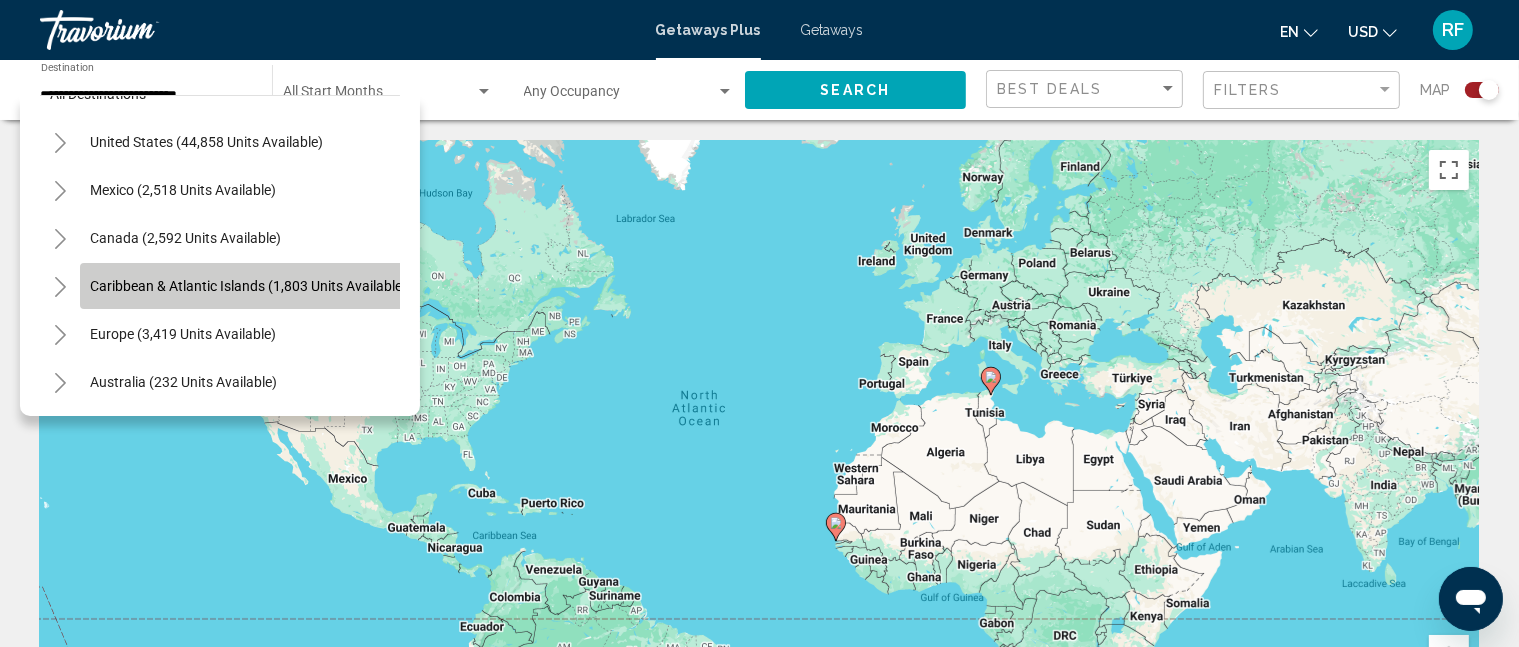 click on "Caribbean & Atlantic Islands (1,803 units available)" 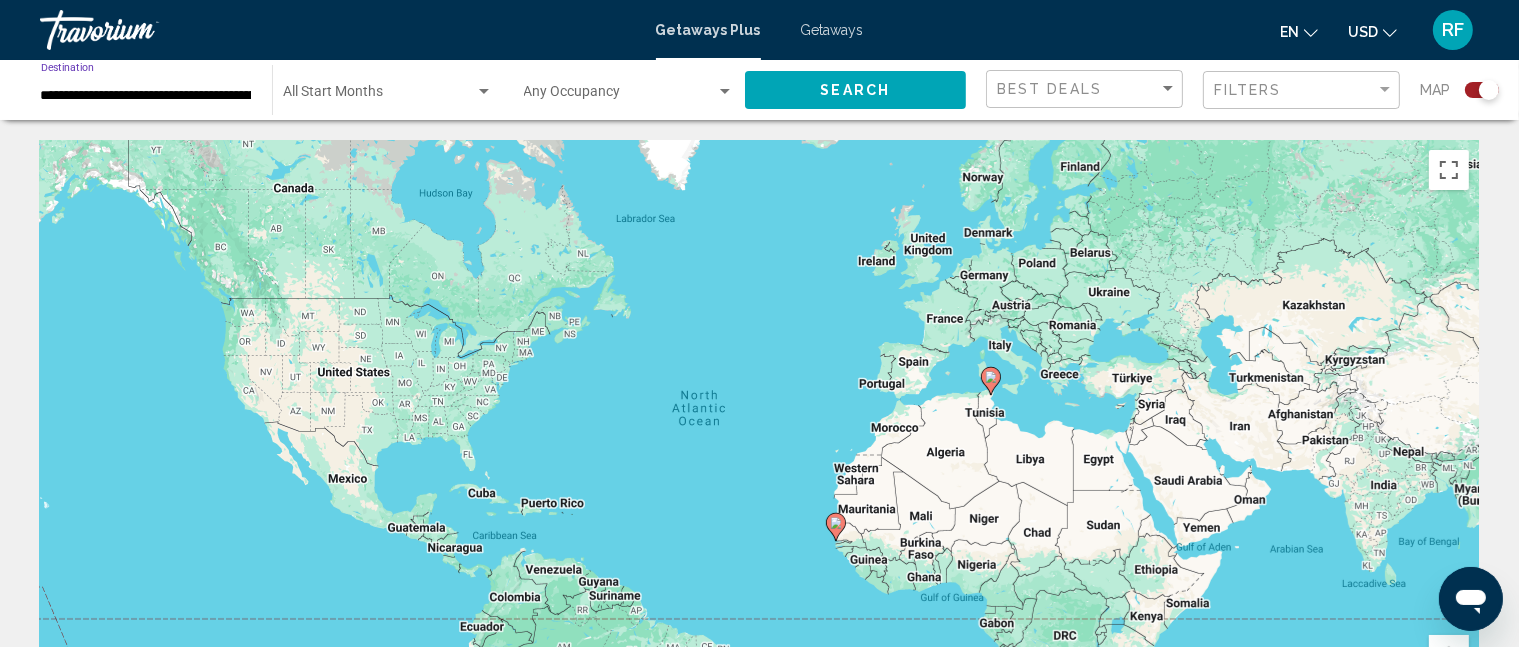 click on "Search" 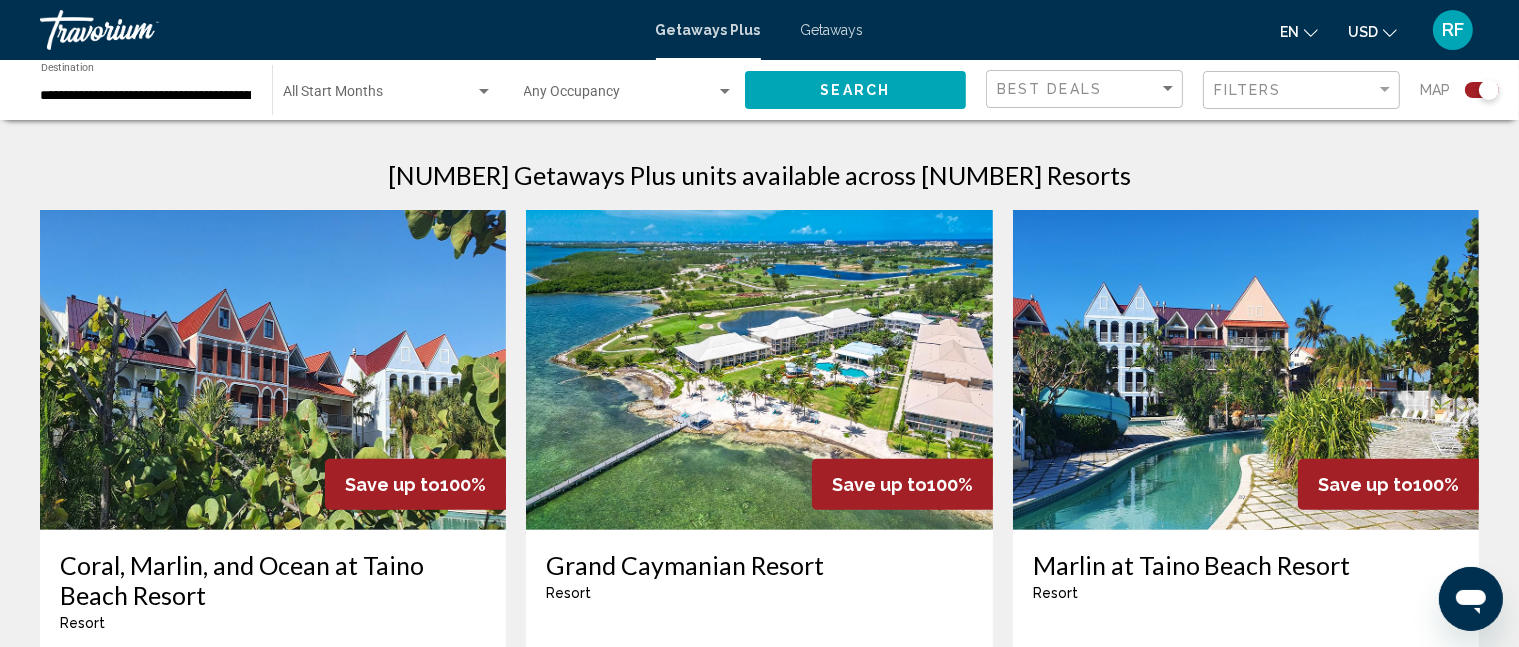 scroll, scrollTop: 220, scrollLeft: 0, axis: vertical 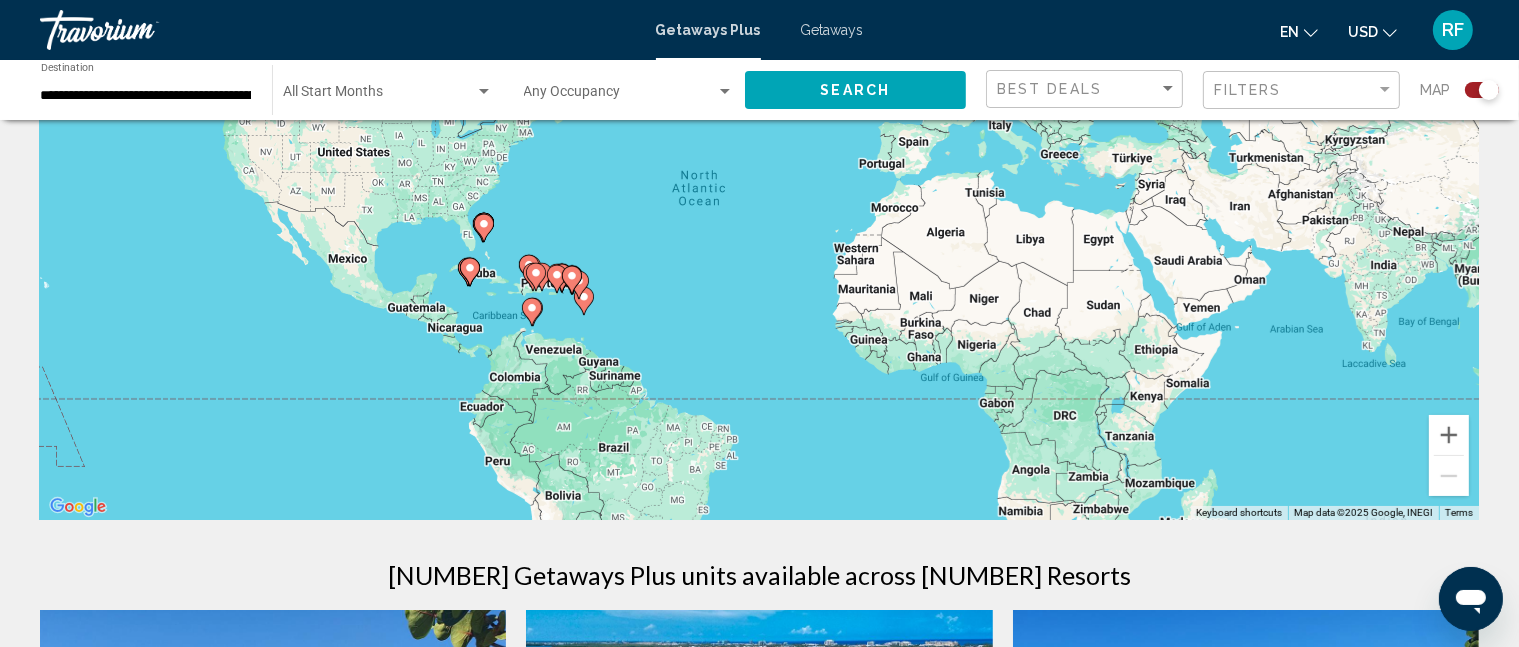 click on "**********" at bounding box center [146, 96] 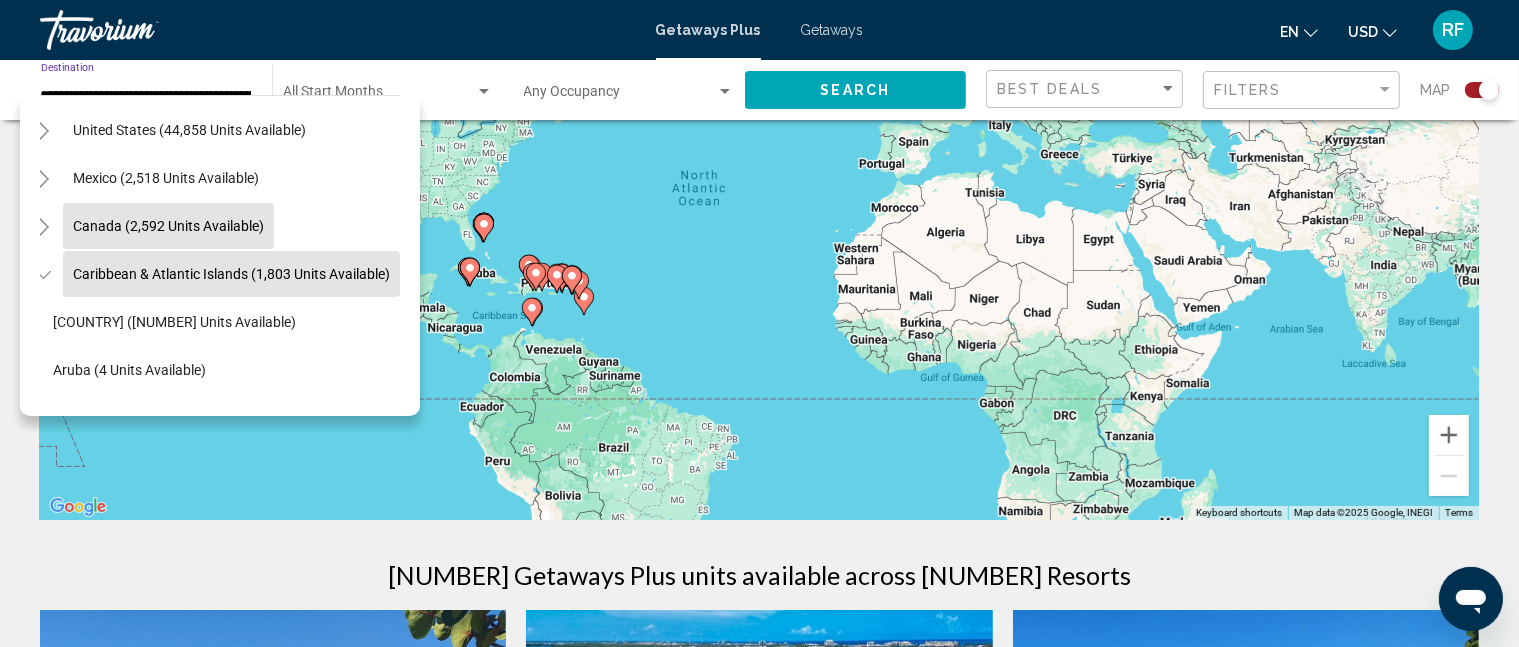 scroll, scrollTop: 0, scrollLeft: 34, axis: horizontal 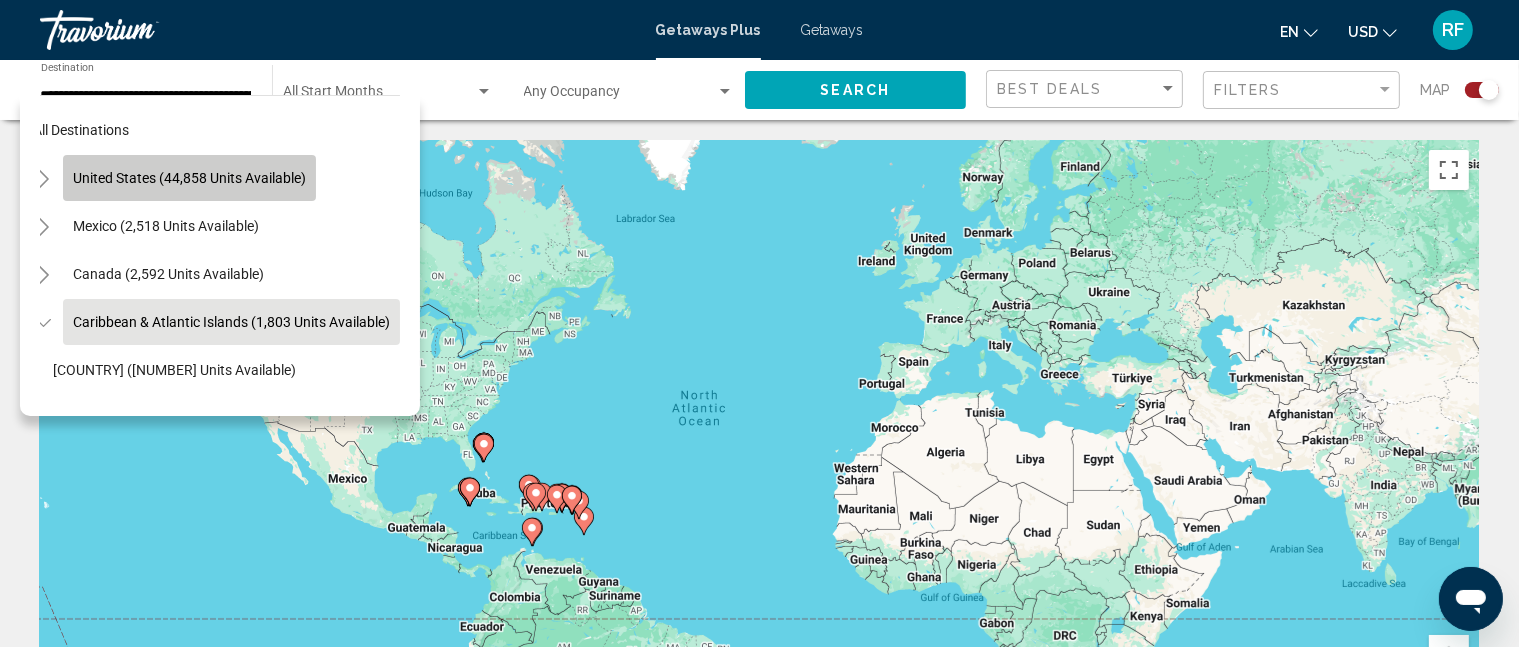 click on "United States (44,858 units available)" 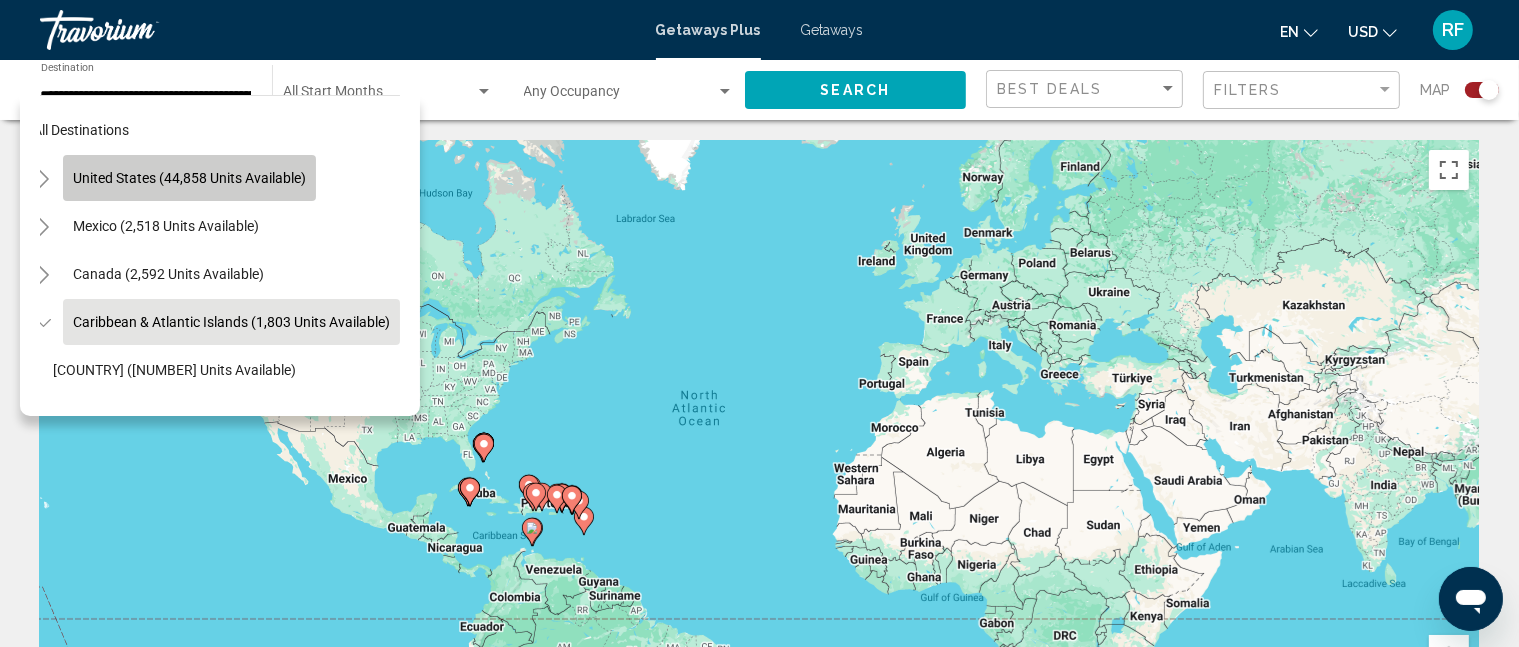 type on "**********" 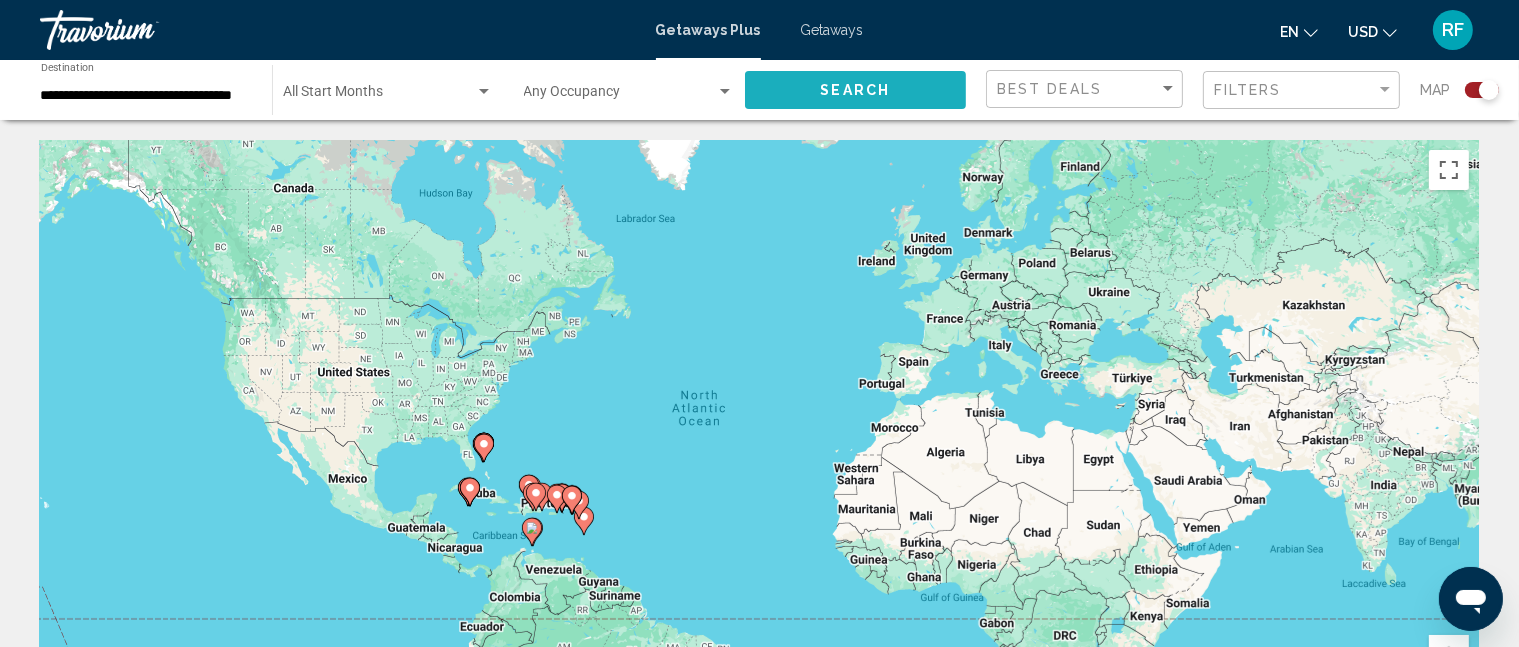 click on "Search" 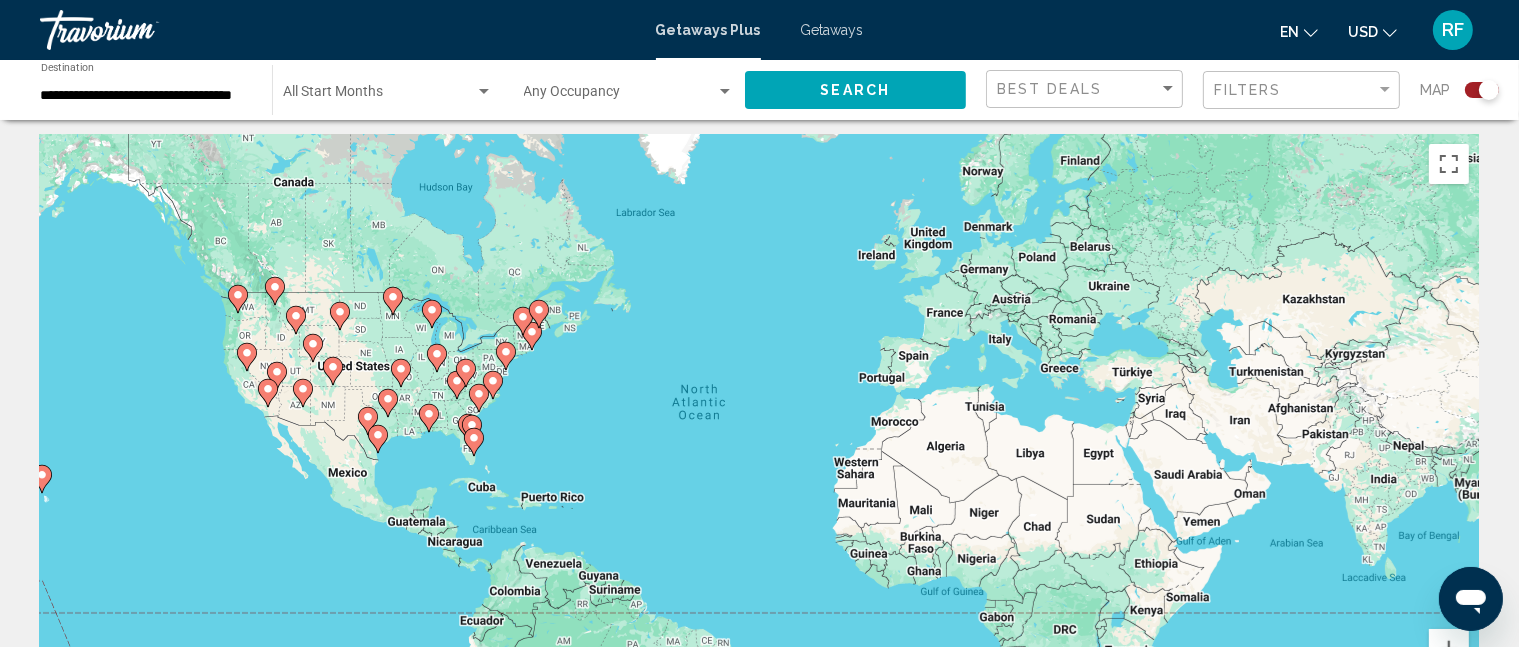 scroll, scrollTop: 0, scrollLeft: 0, axis: both 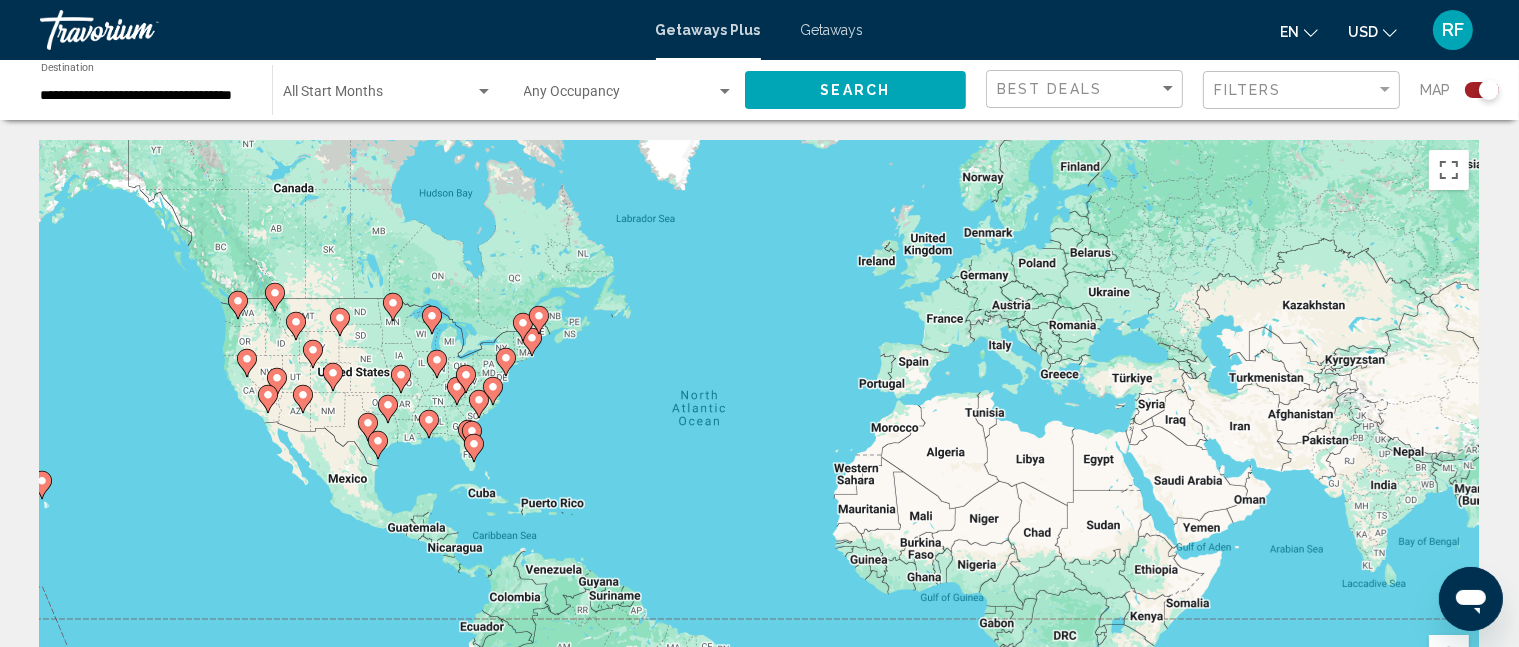 click on "Getaways" at bounding box center [832, 30] 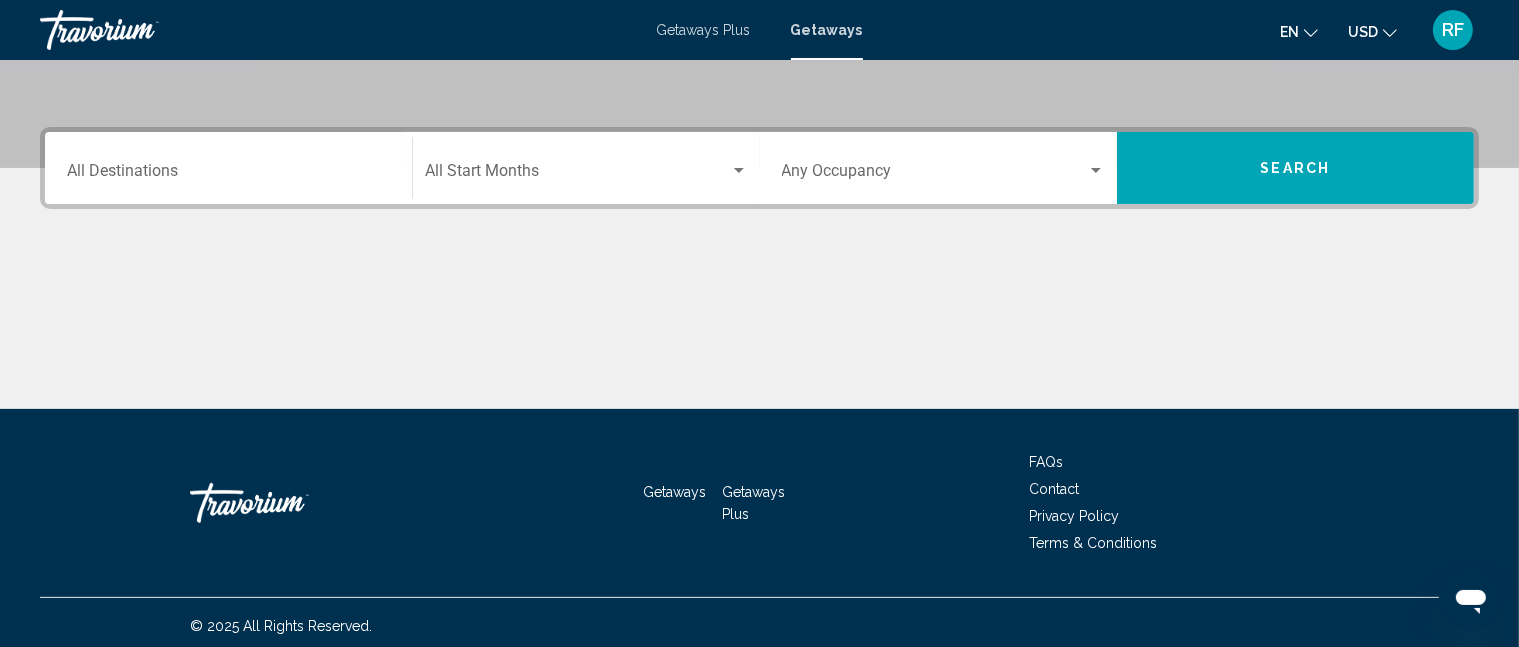 scroll, scrollTop: 438, scrollLeft: 0, axis: vertical 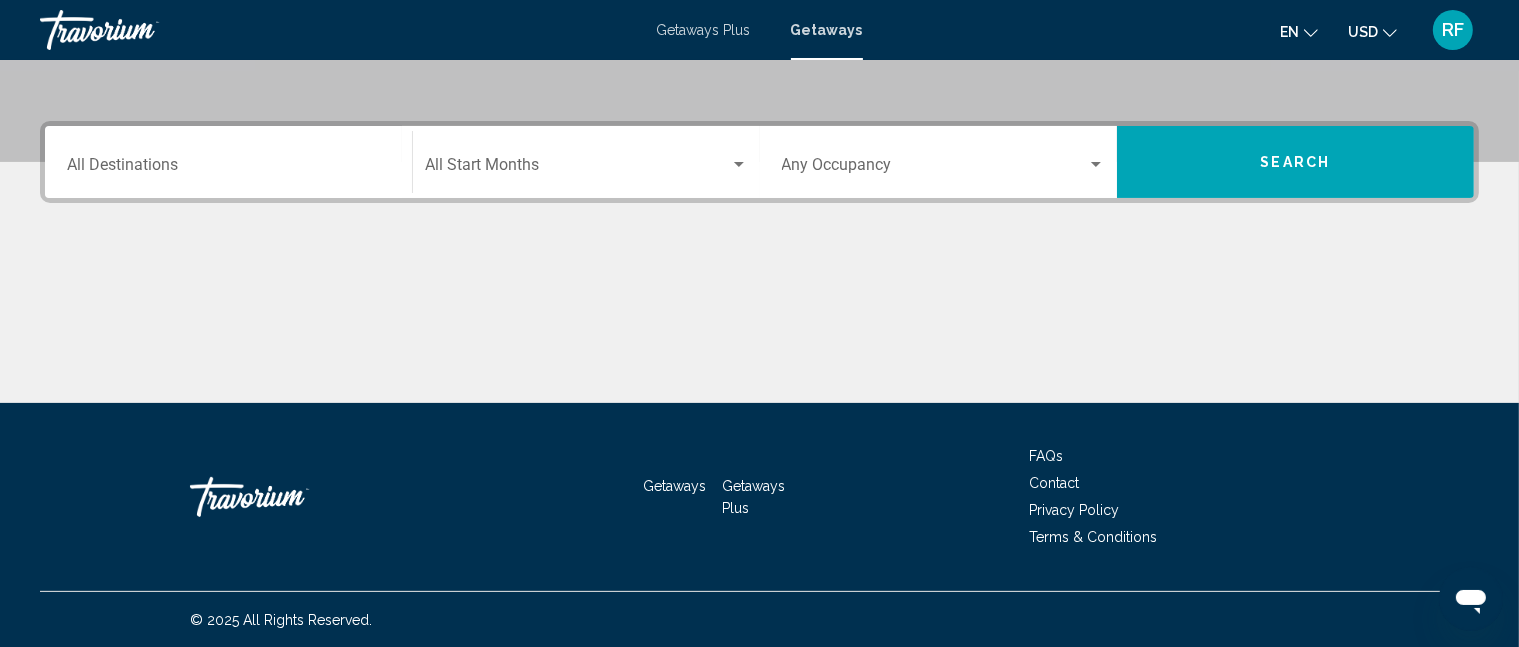 click on "Destination All Destinations" at bounding box center (228, 162) 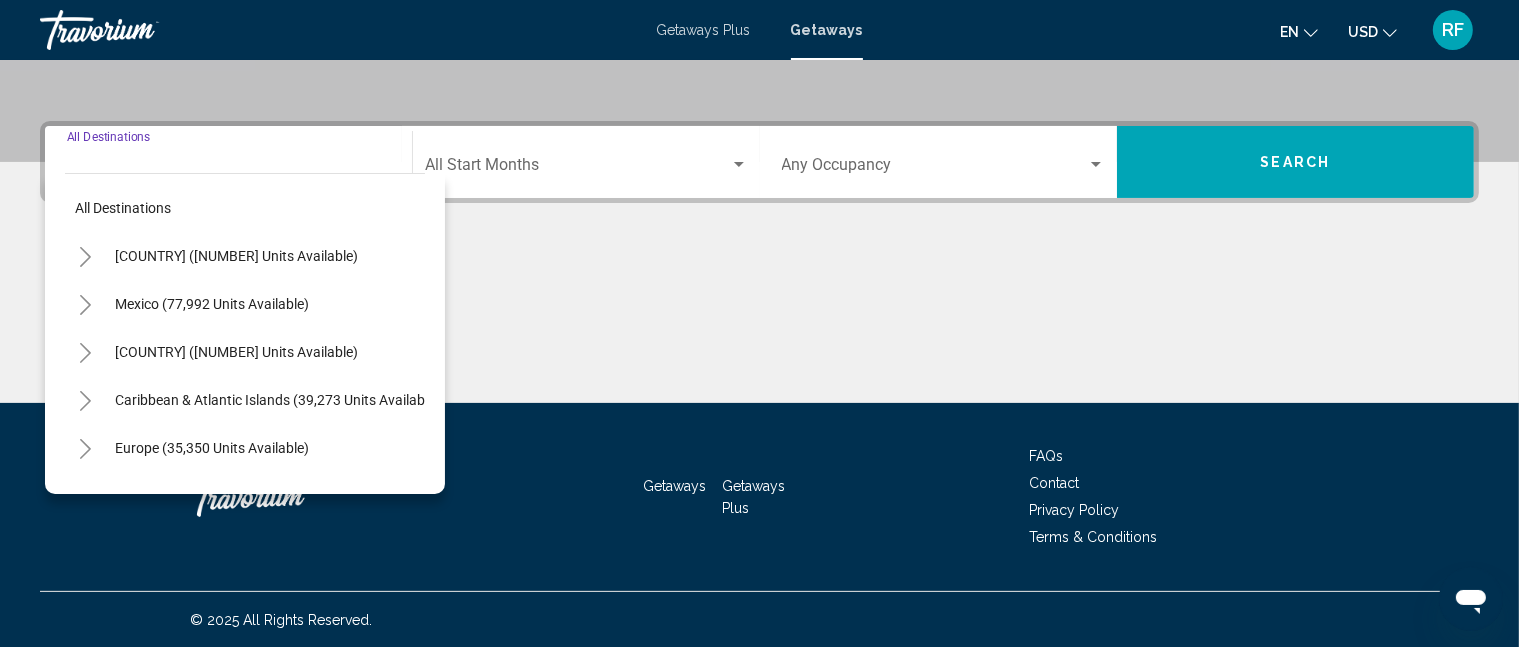 click on "Caribbean & Atlantic Islands (39,273 units available)" at bounding box center [212, 448] 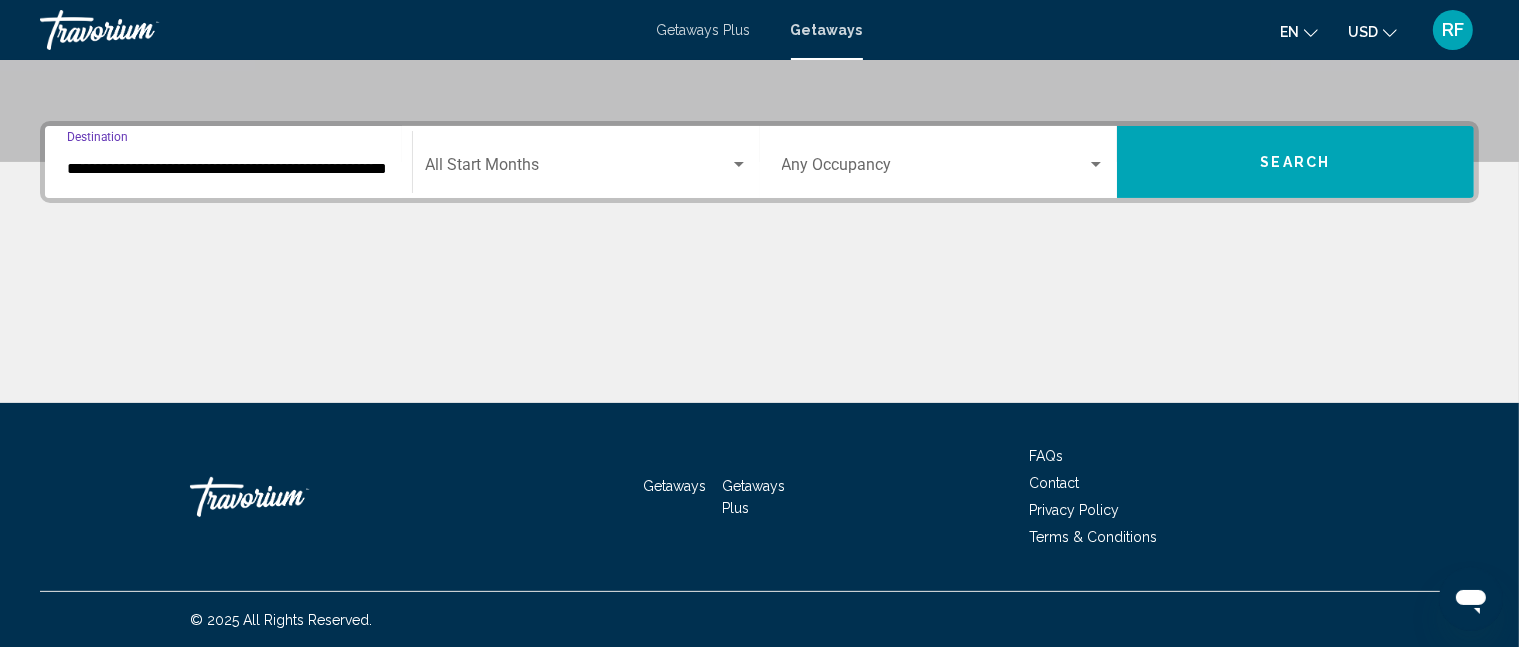 click on "Search" at bounding box center [1295, 162] 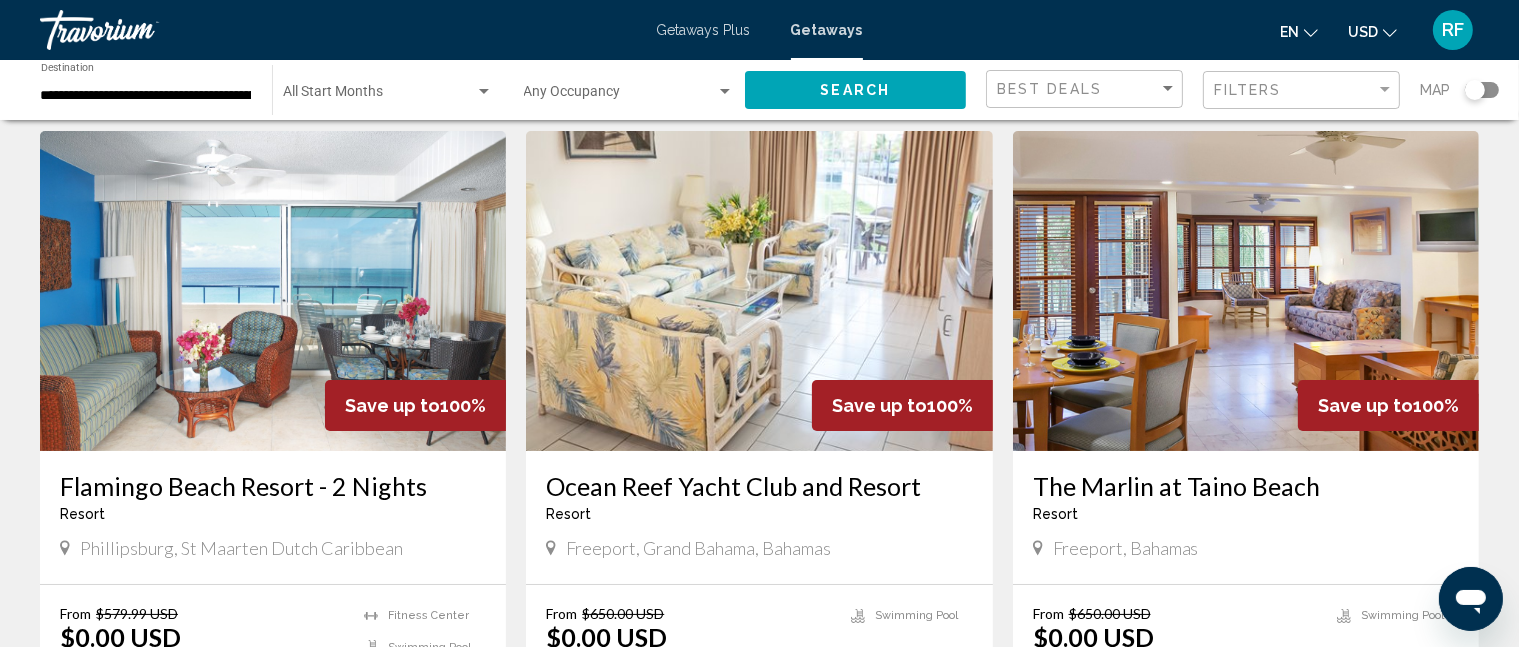 scroll, scrollTop: 0, scrollLeft: 0, axis: both 